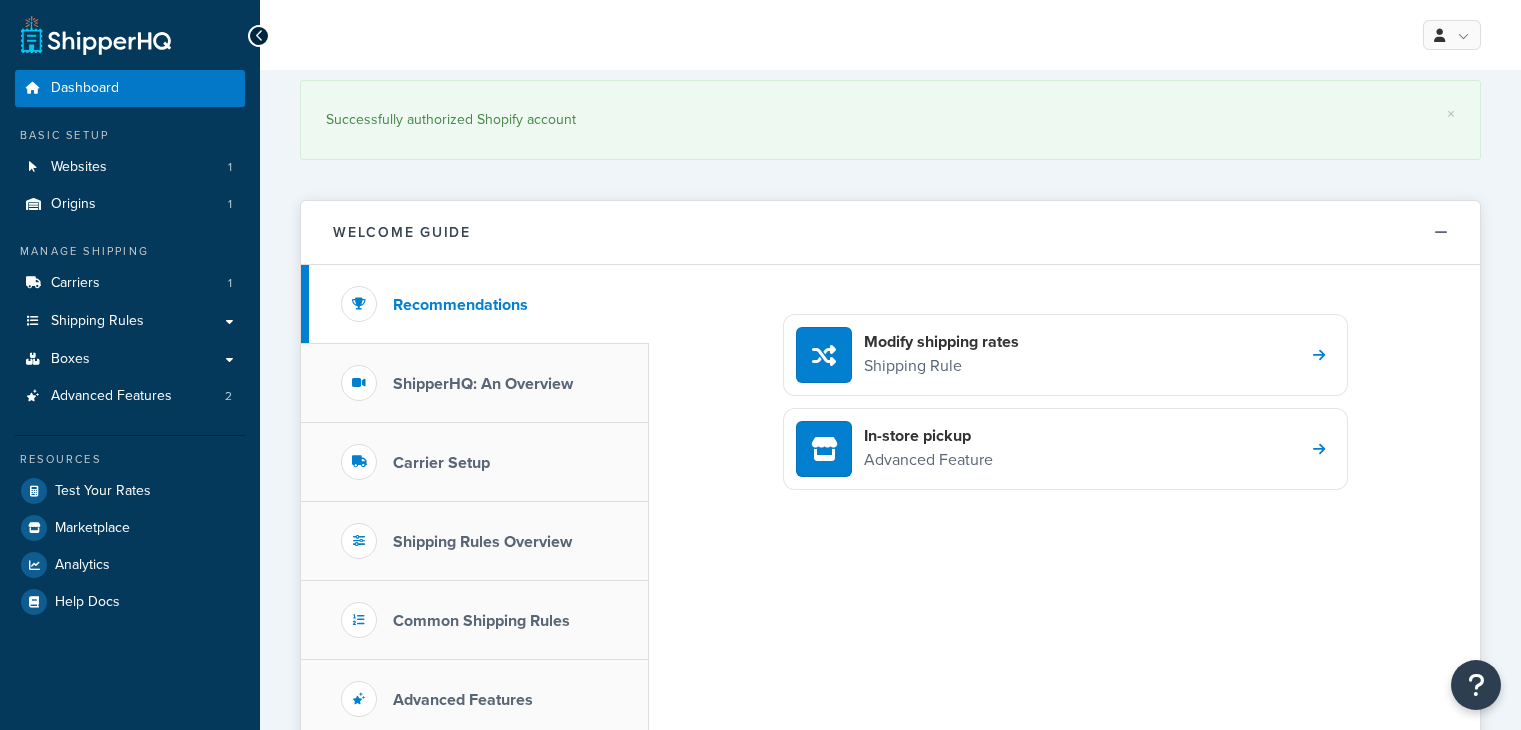 scroll, scrollTop: 0, scrollLeft: 0, axis: both 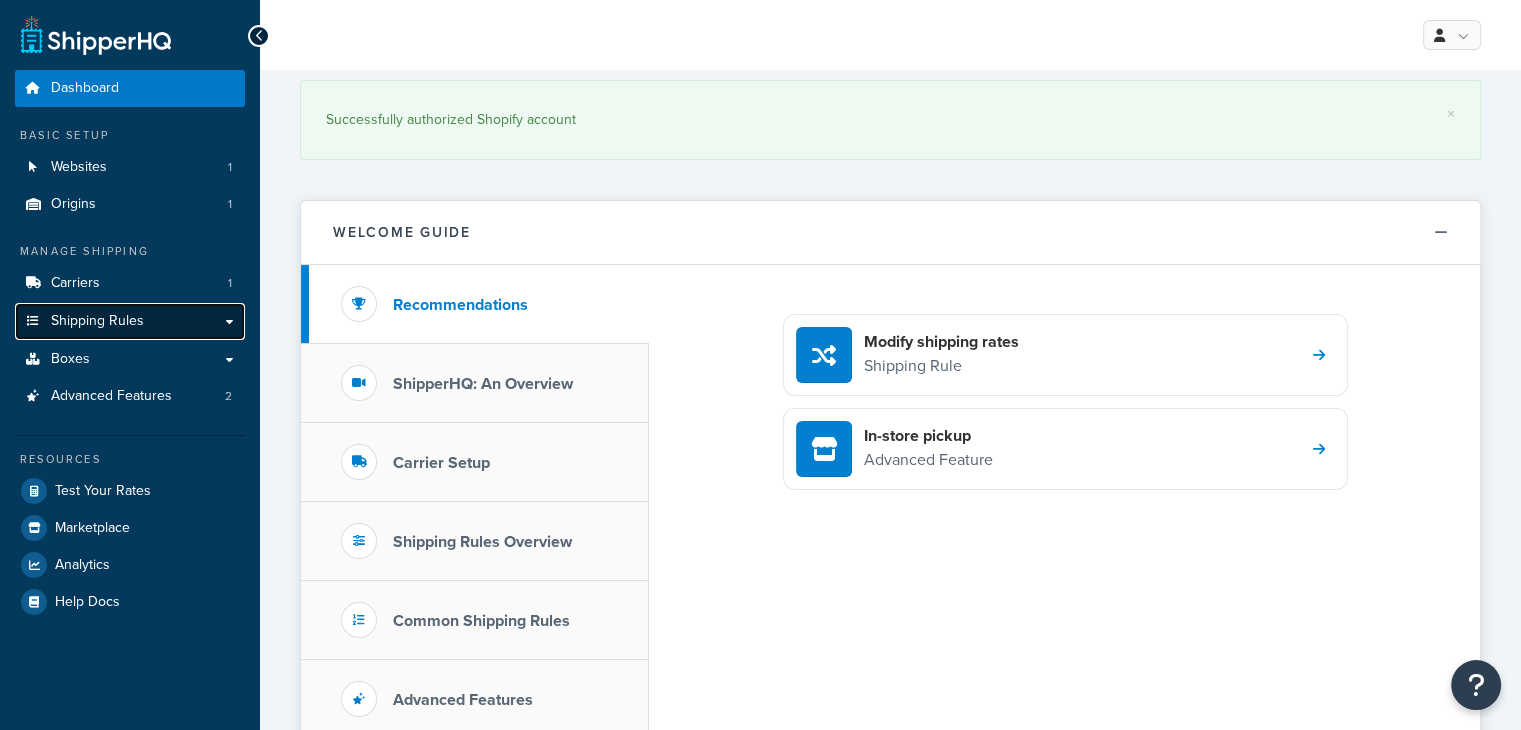 click on "Shipping Rules" at bounding box center [130, 321] 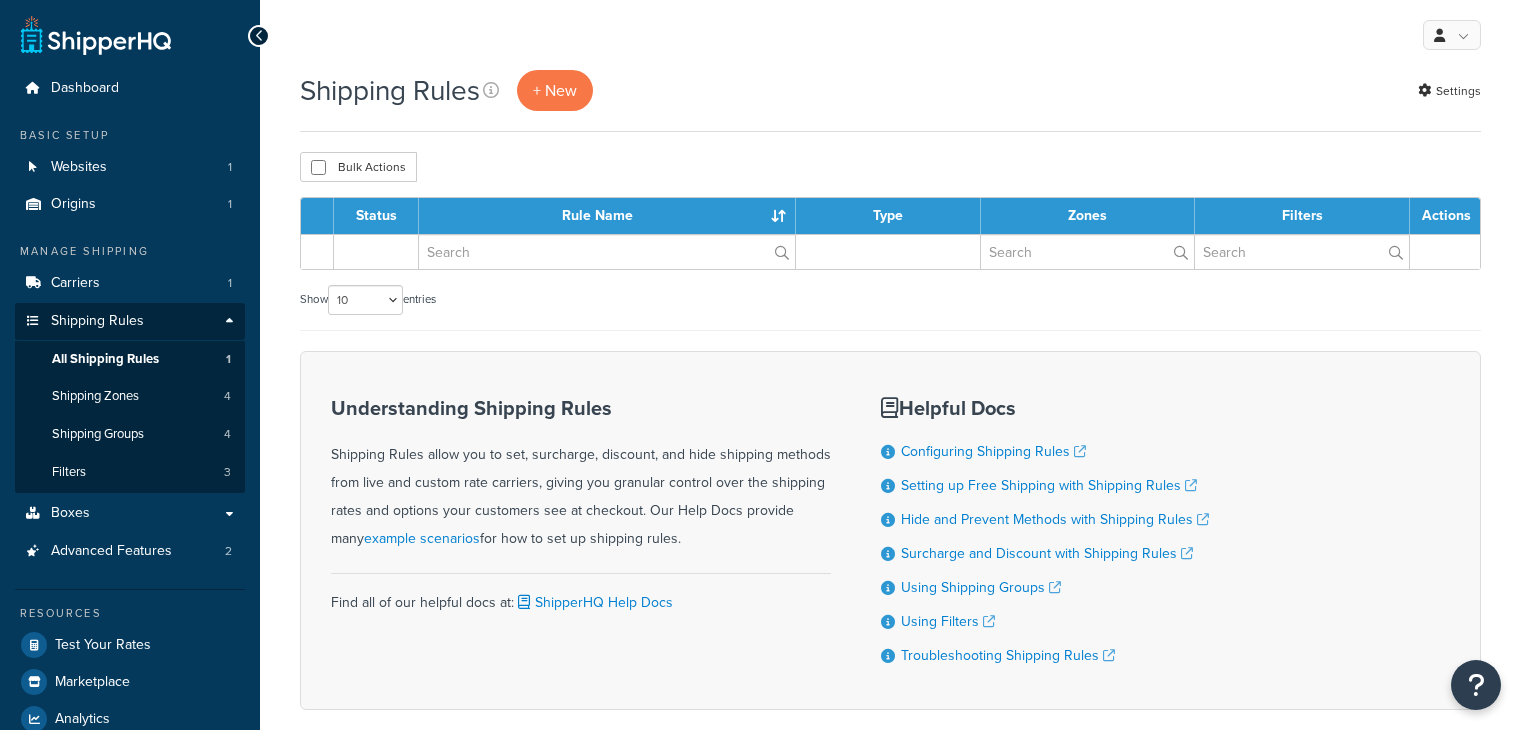 scroll, scrollTop: 0, scrollLeft: 0, axis: both 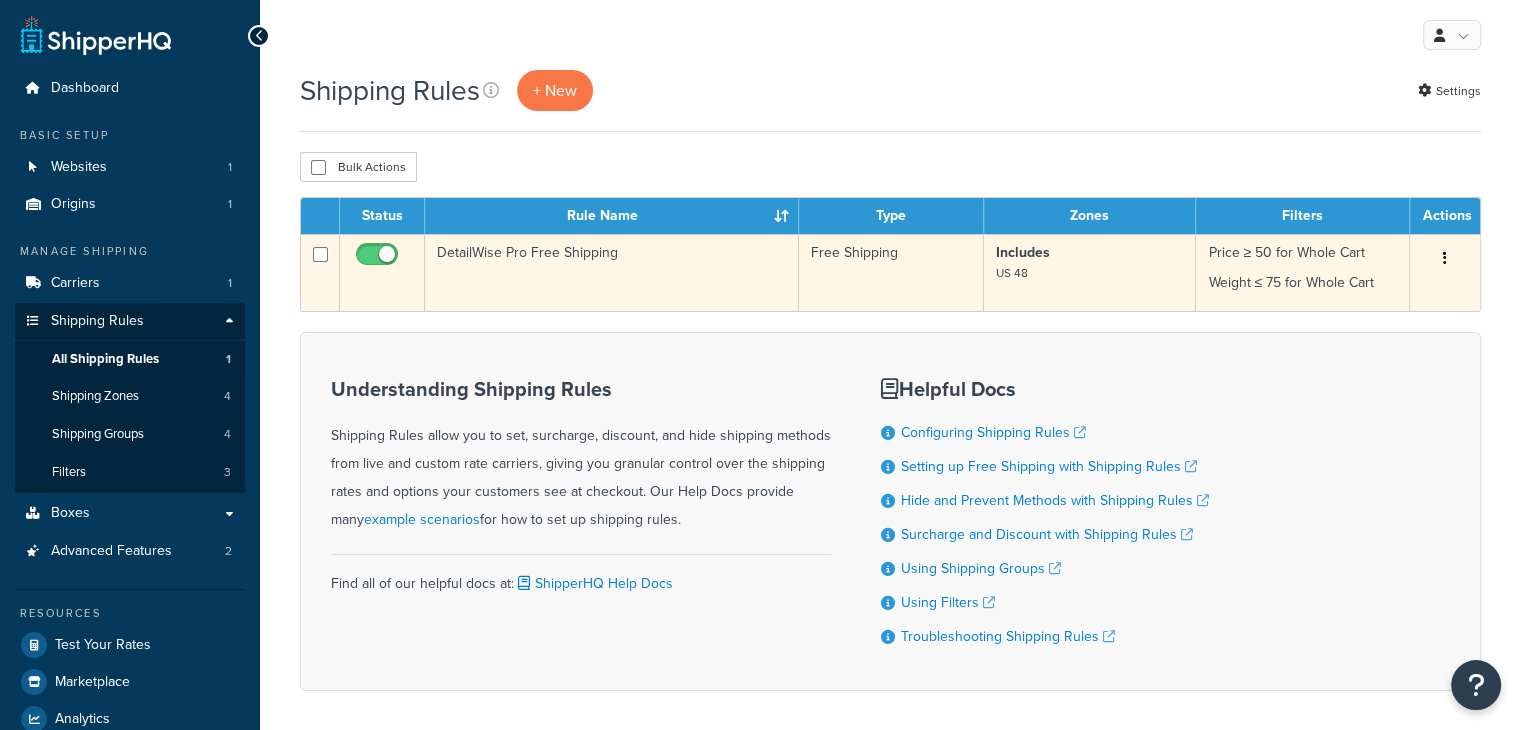 click on "DetailWise Pro Free Shipping" at bounding box center [612, 272] 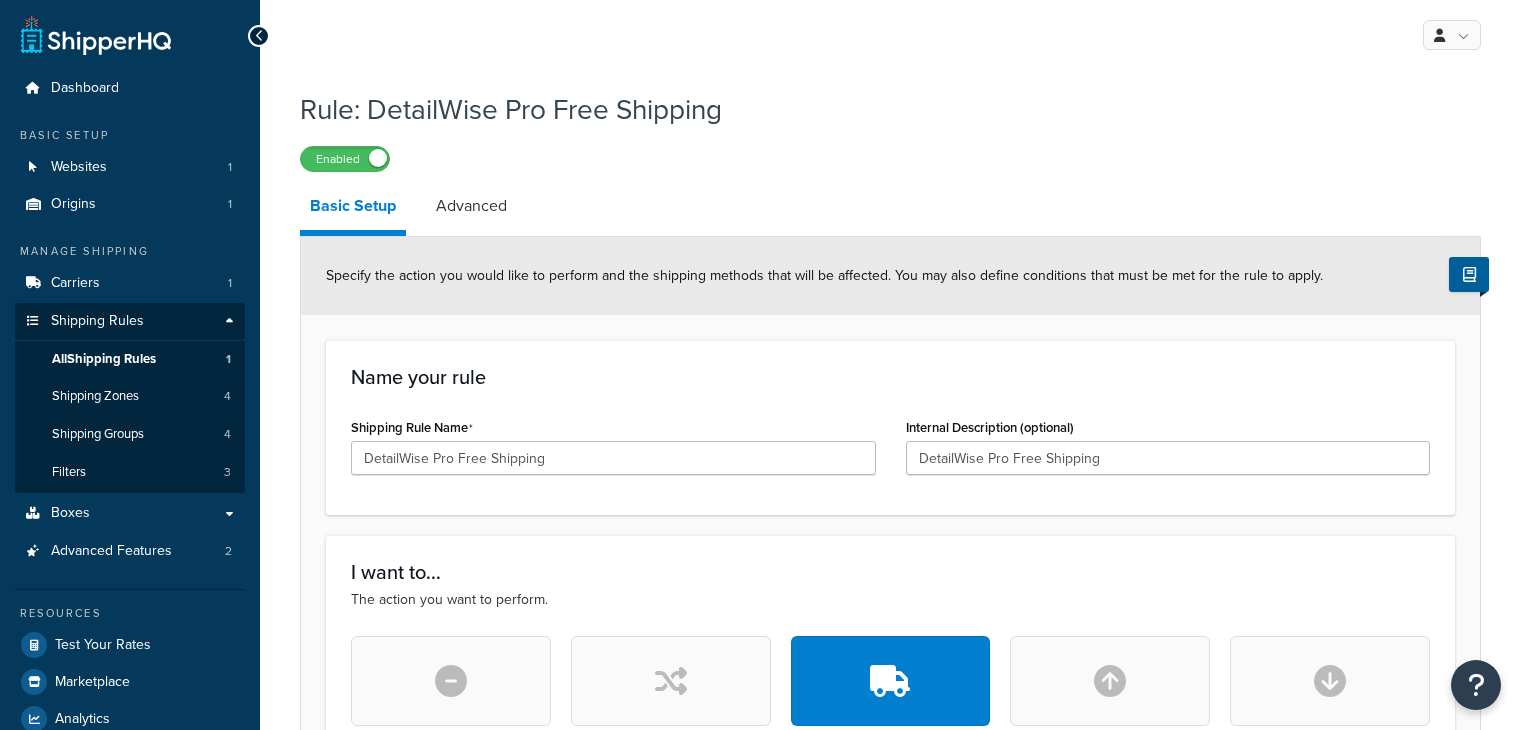 scroll, scrollTop: 0, scrollLeft: 0, axis: both 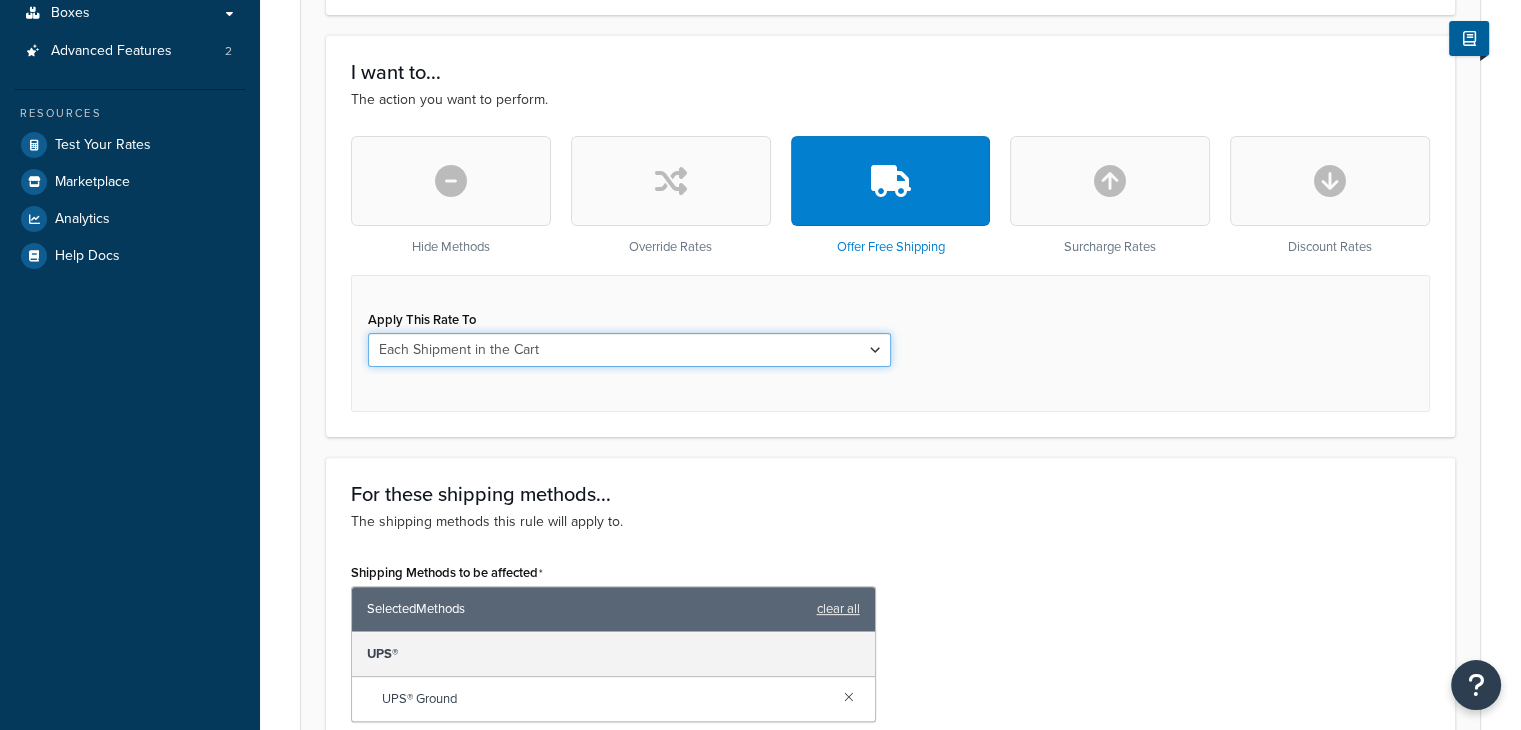 click on "Each Shipment in the Cart  Each Shipping Group in the Cart  Each Item within a Shipping Group  Each Box per Each Shipping Group" at bounding box center (629, 350) 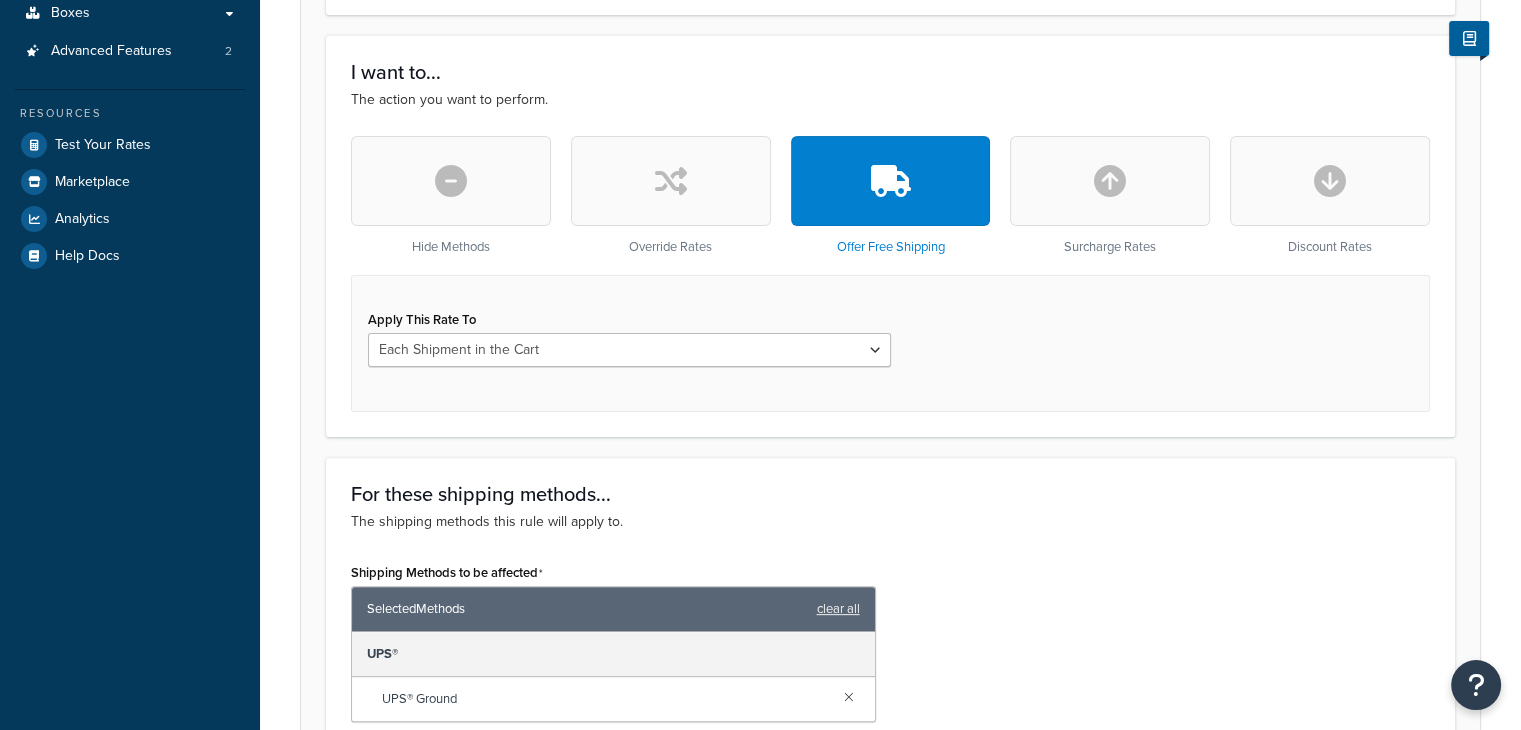 click on "Apply This Rate To   Each Shipment in the Cart  Each Shipping Group in the Cart  Each Item within a Shipping Group  Each Box per Each Shipping Group" at bounding box center [890, 343] 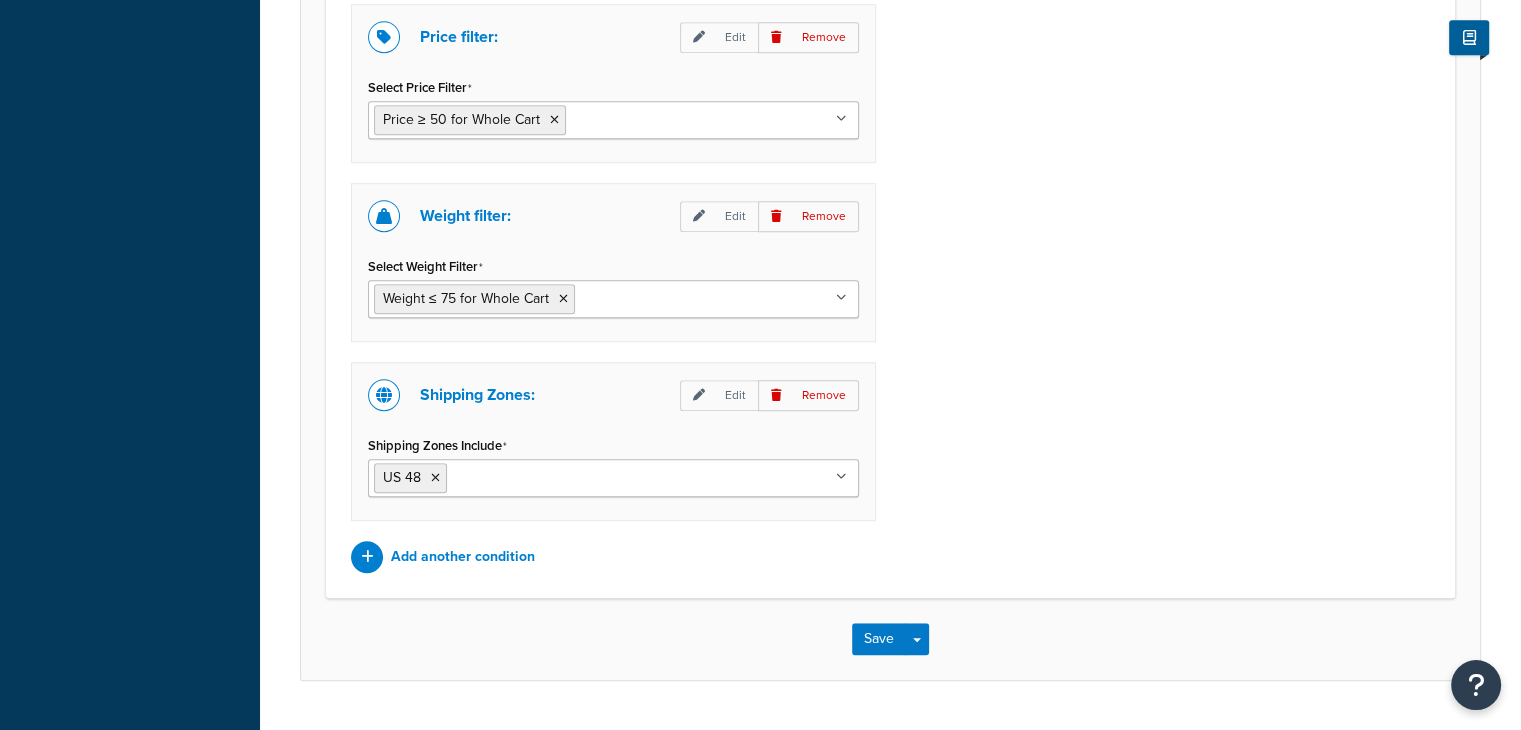 scroll, scrollTop: 1464, scrollLeft: 0, axis: vertical 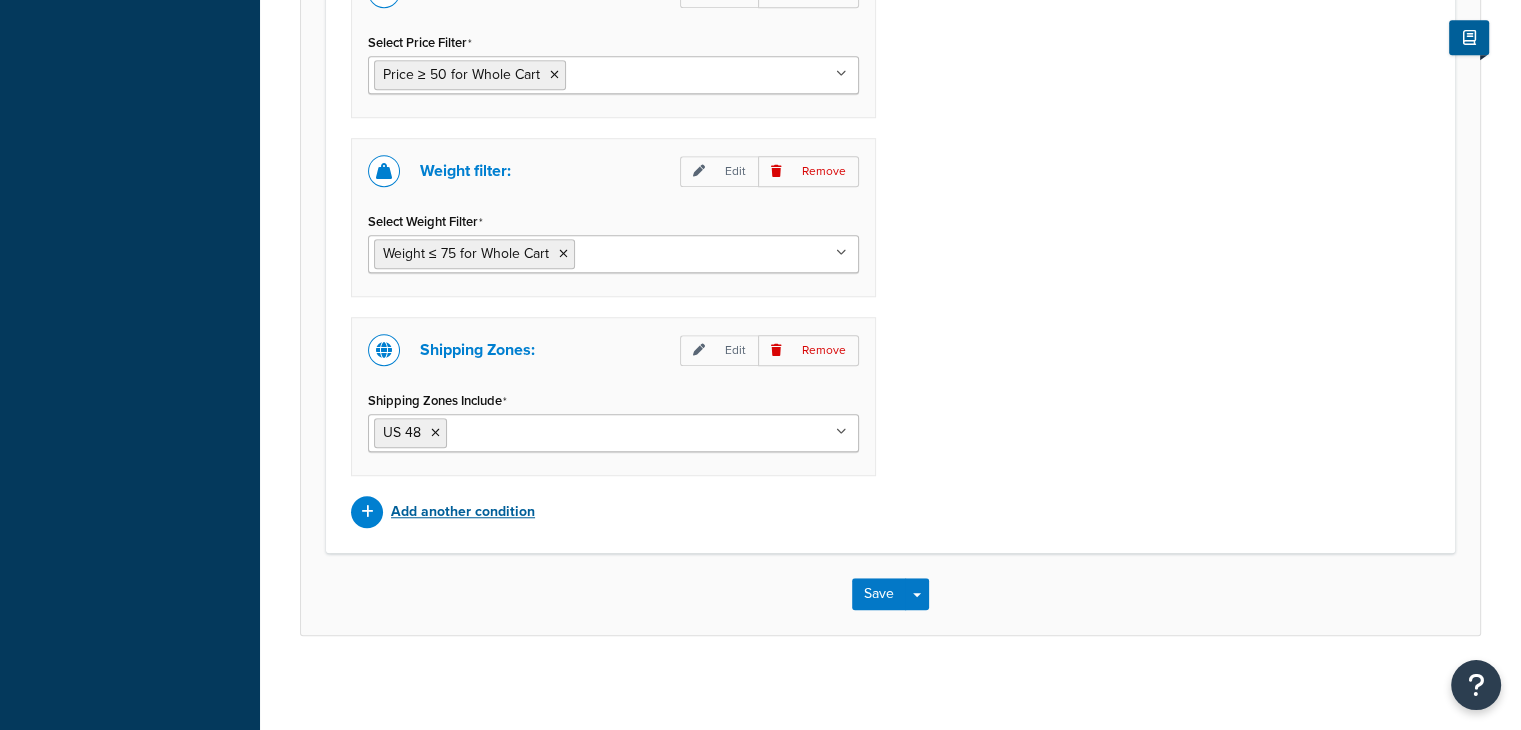 click on "Add another condition" at bounding box center [463, 512] 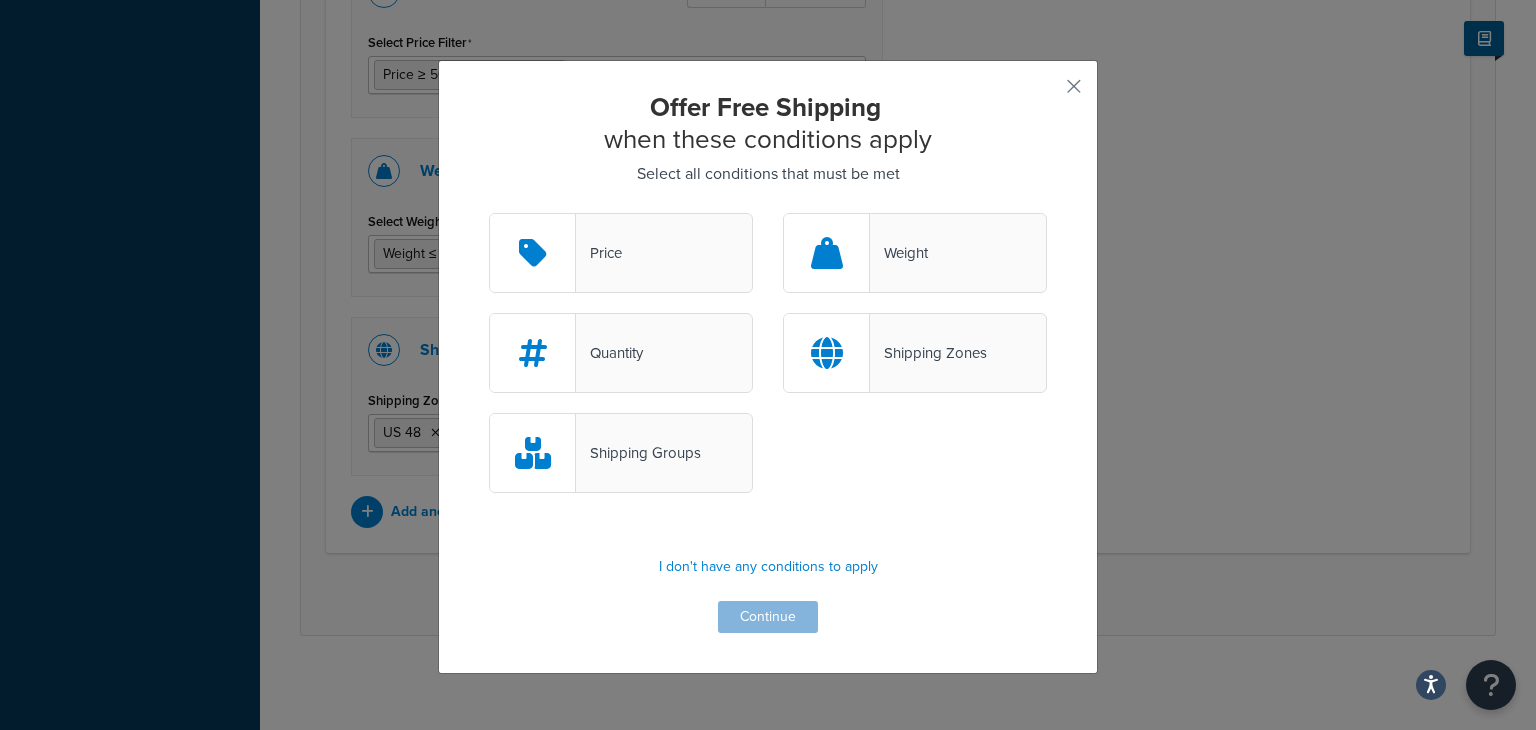 click on "Shipping Groups" at bounding box center (638, 453) 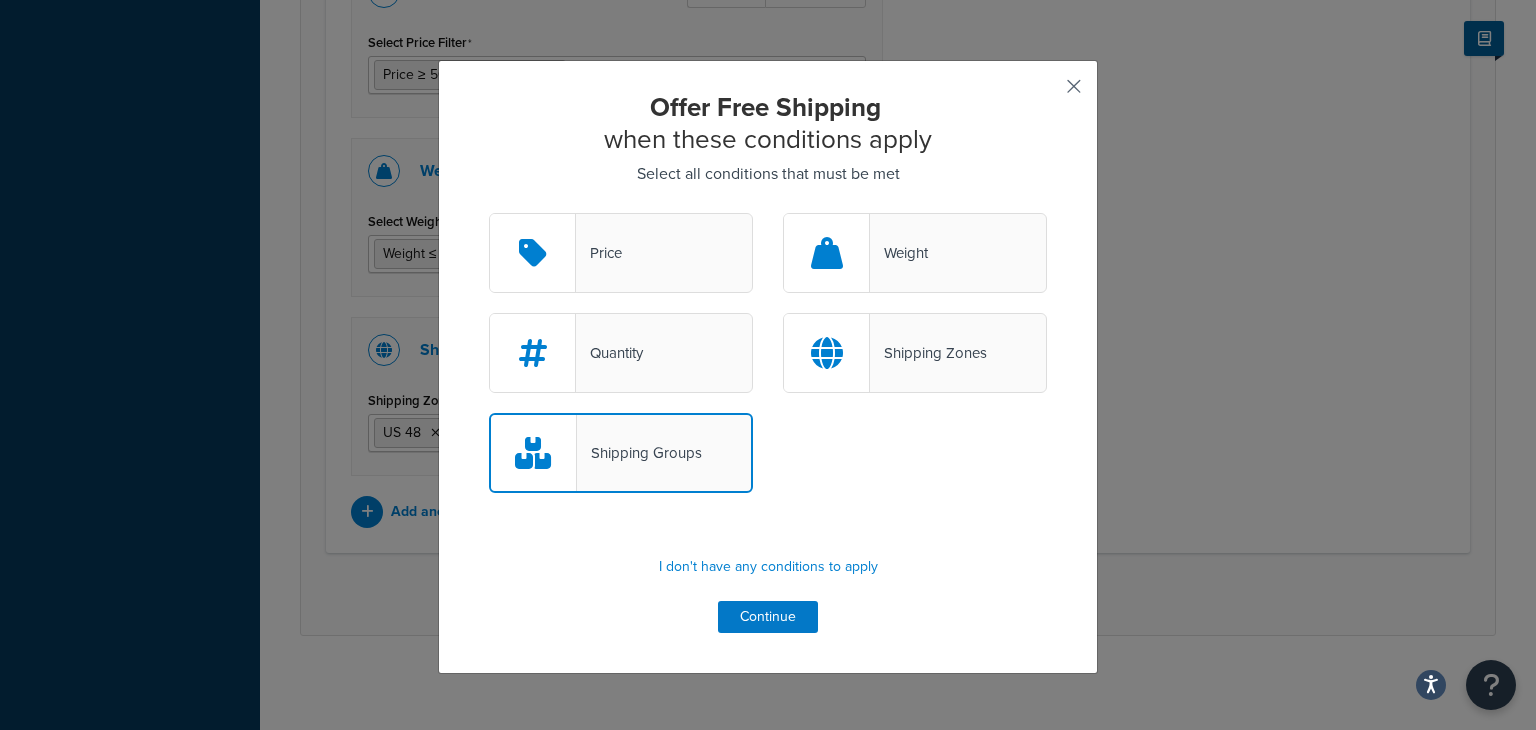 click at bounding box center (1044, 93) 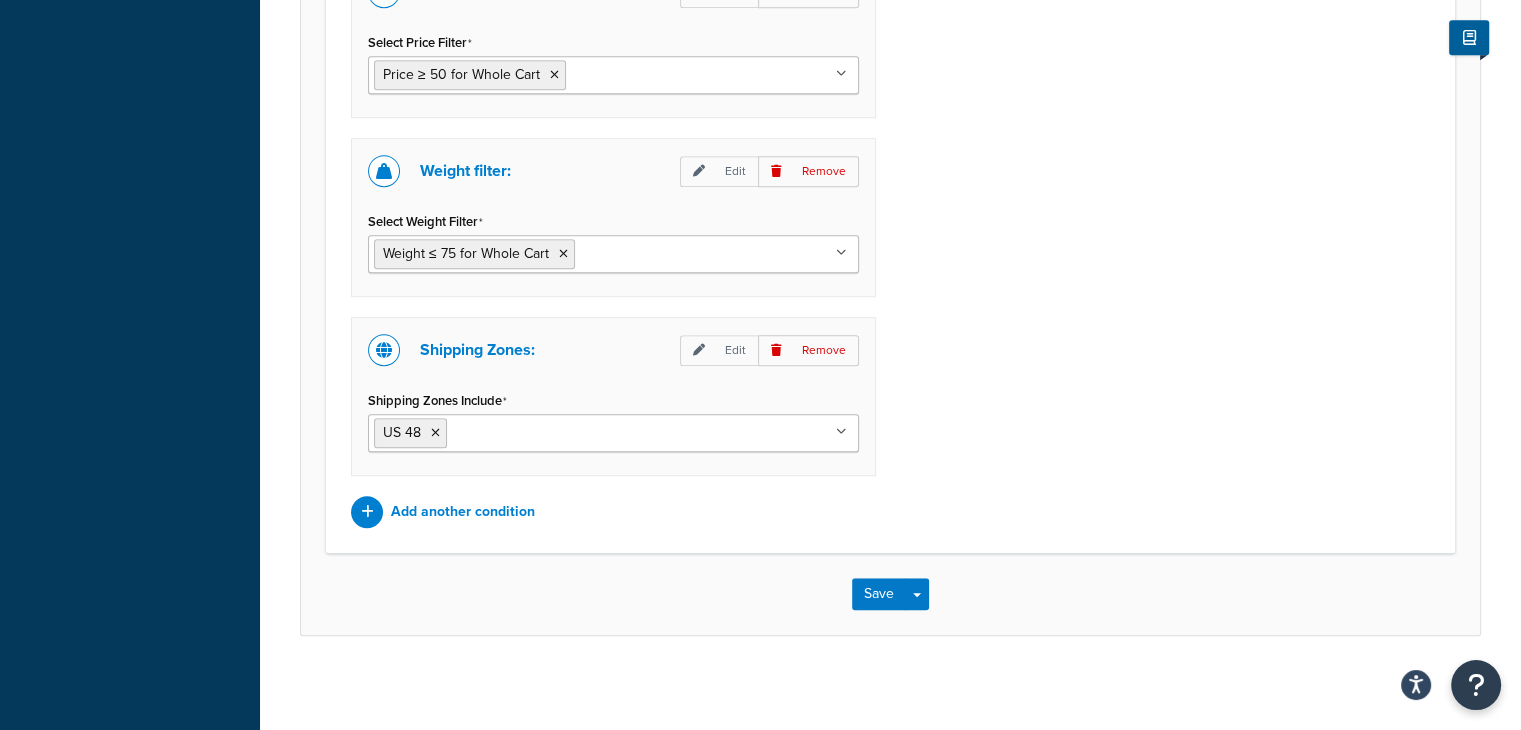 click on "Price filter: Edit Remove Select Price Filter   Price ≥ 50 for Whole Cart   No results found Weight filter: Edit Remove Select Weight Filter   Weight ≤ 75 for Whole Cart   Cart weight < 500 lbs Shipping Zones: Edit Remove Shipping Zones Include   US 48   US APO US US POBox Add another condition" at bounding box center (890, 243) 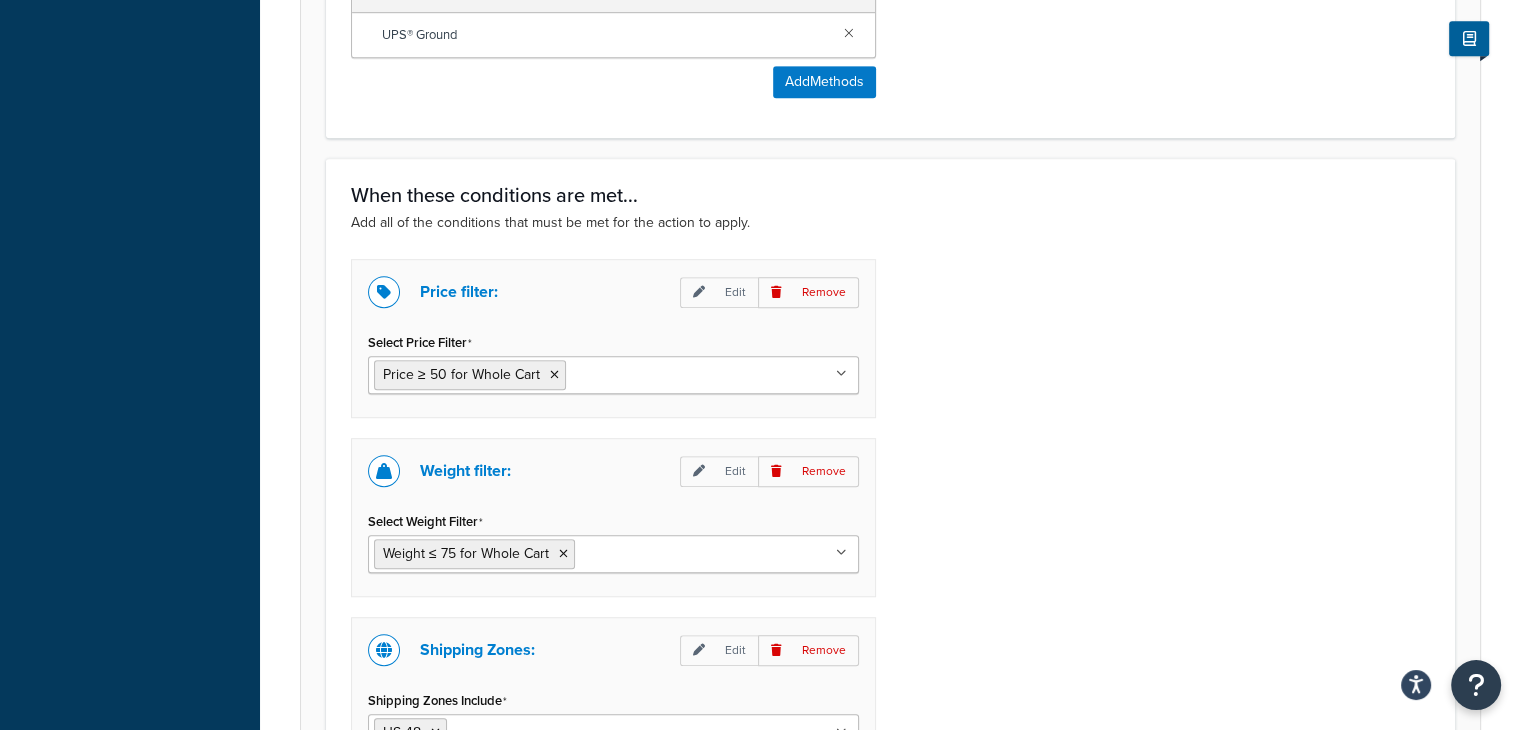 scroll, scrollTop: 1464, scrollLeft: 0, axis: vertical 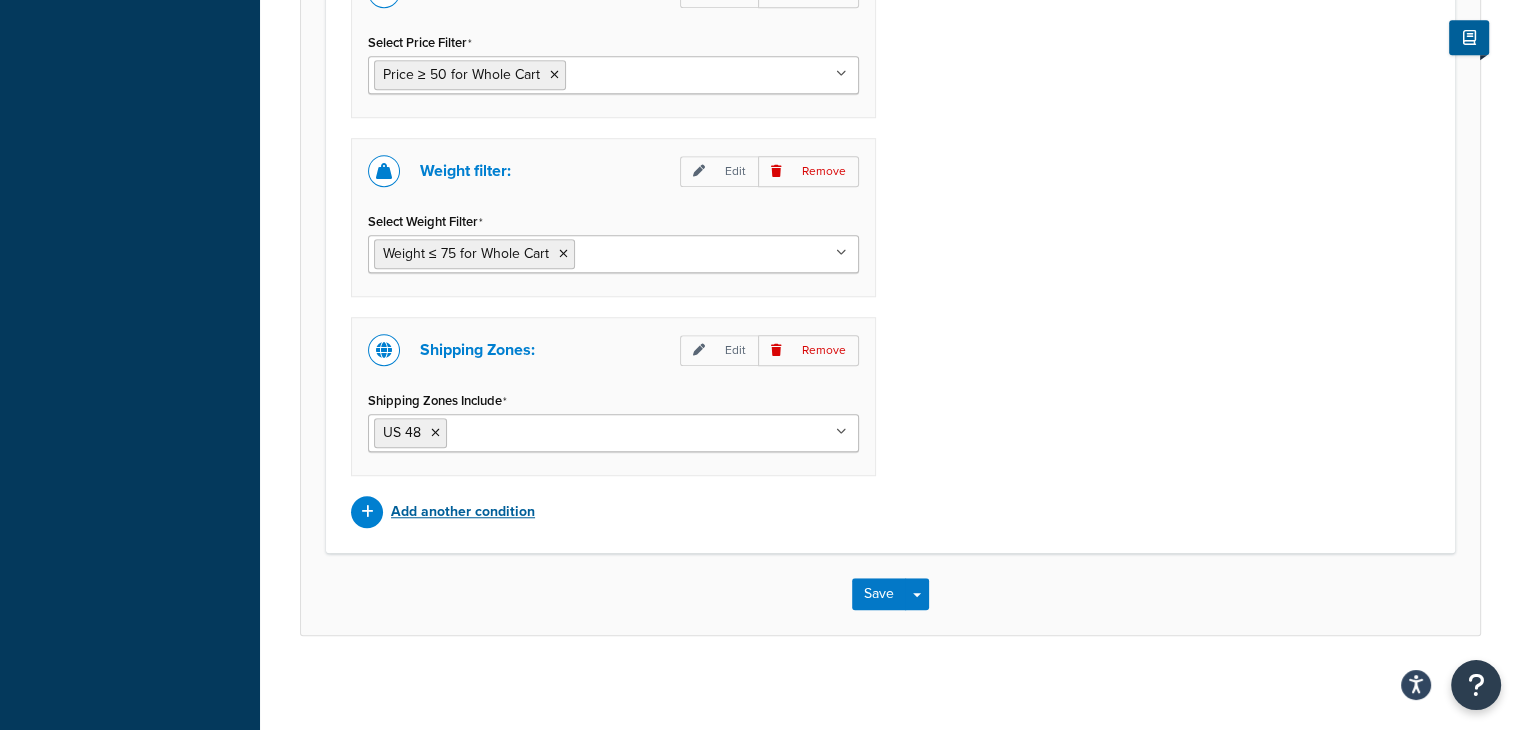 click at bounding box center [367, 512] 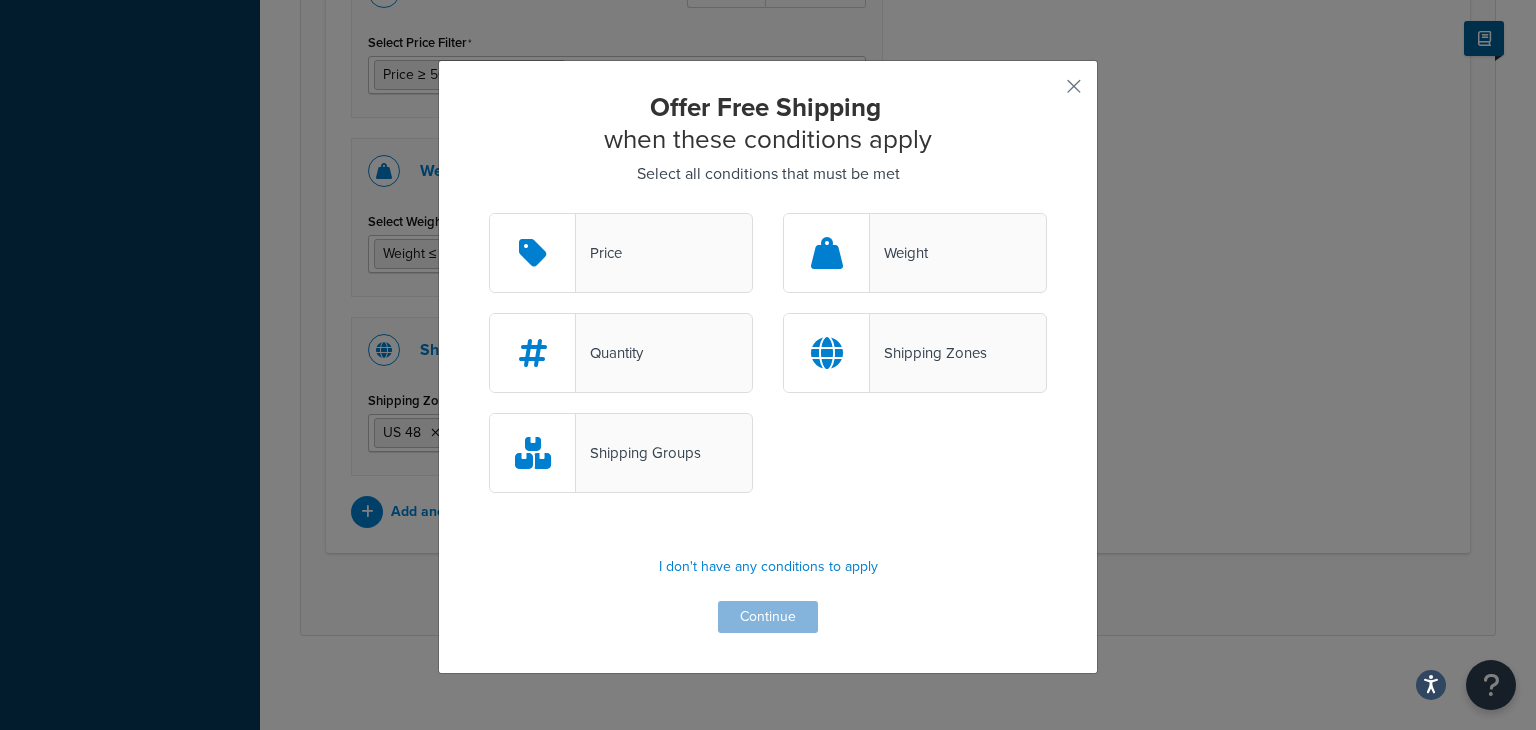 click on "Shipping Groups" at bounding box center (638, 453) 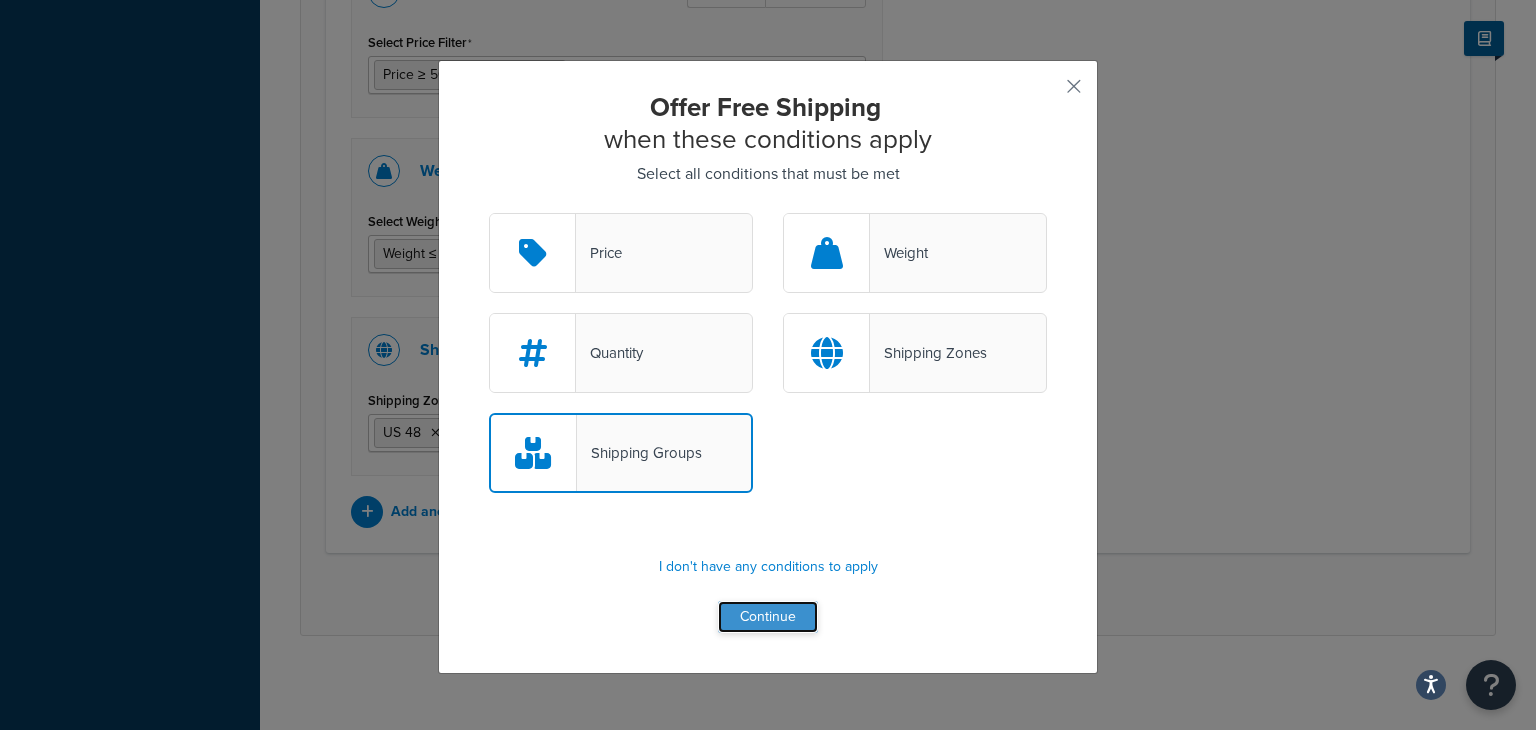 click on "Continue" at bounding box center [768, 617] 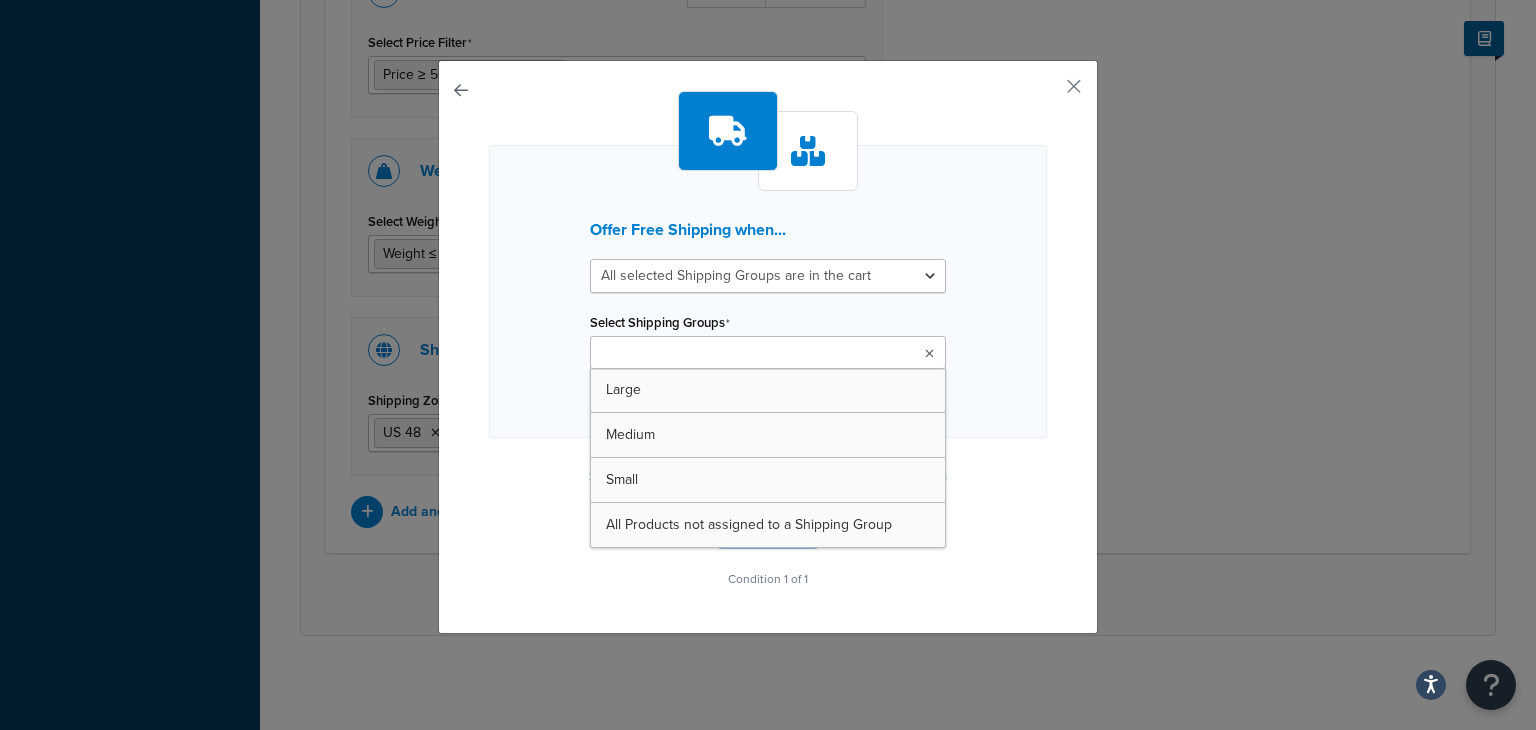 click at bounding box center [768, 352] 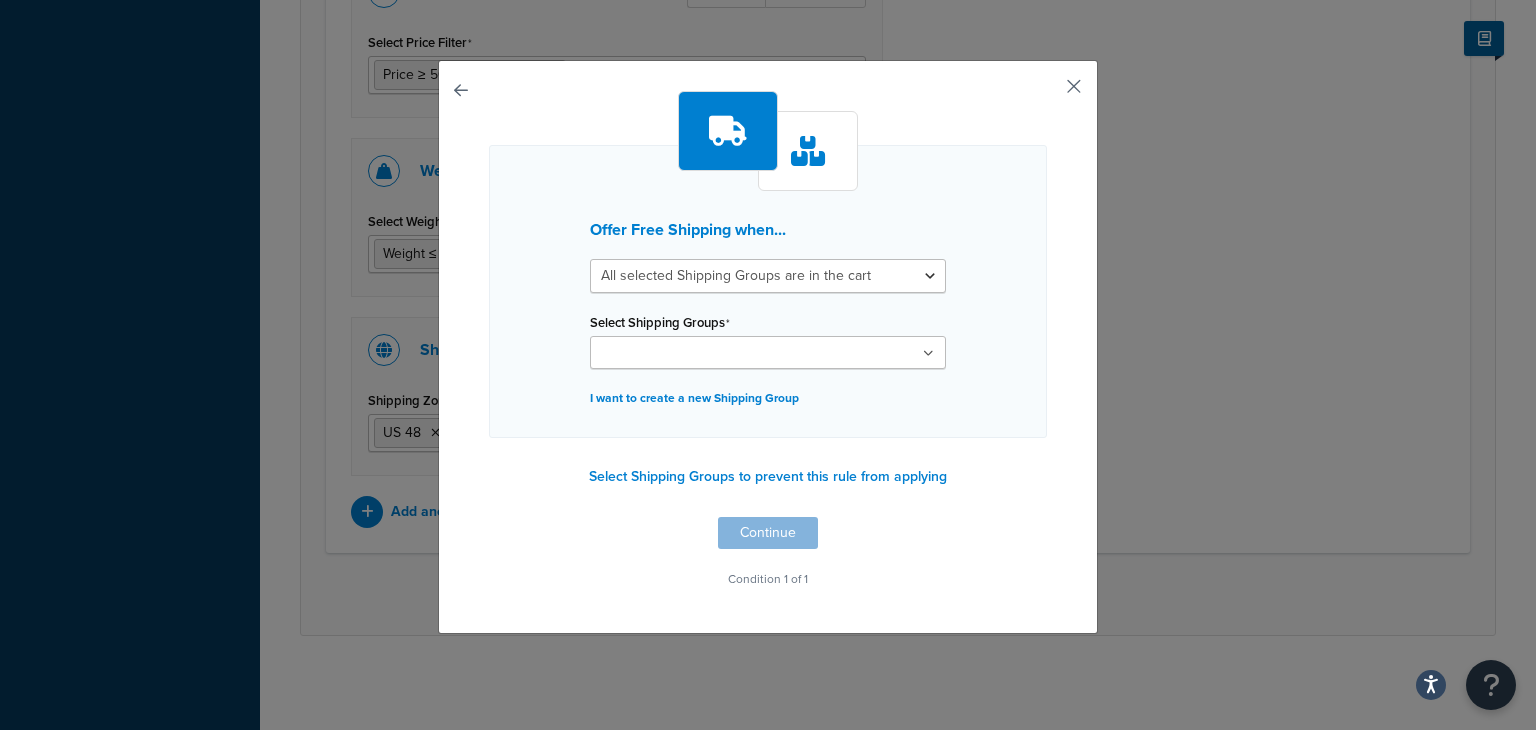 click at bounding box center [1044, 93] 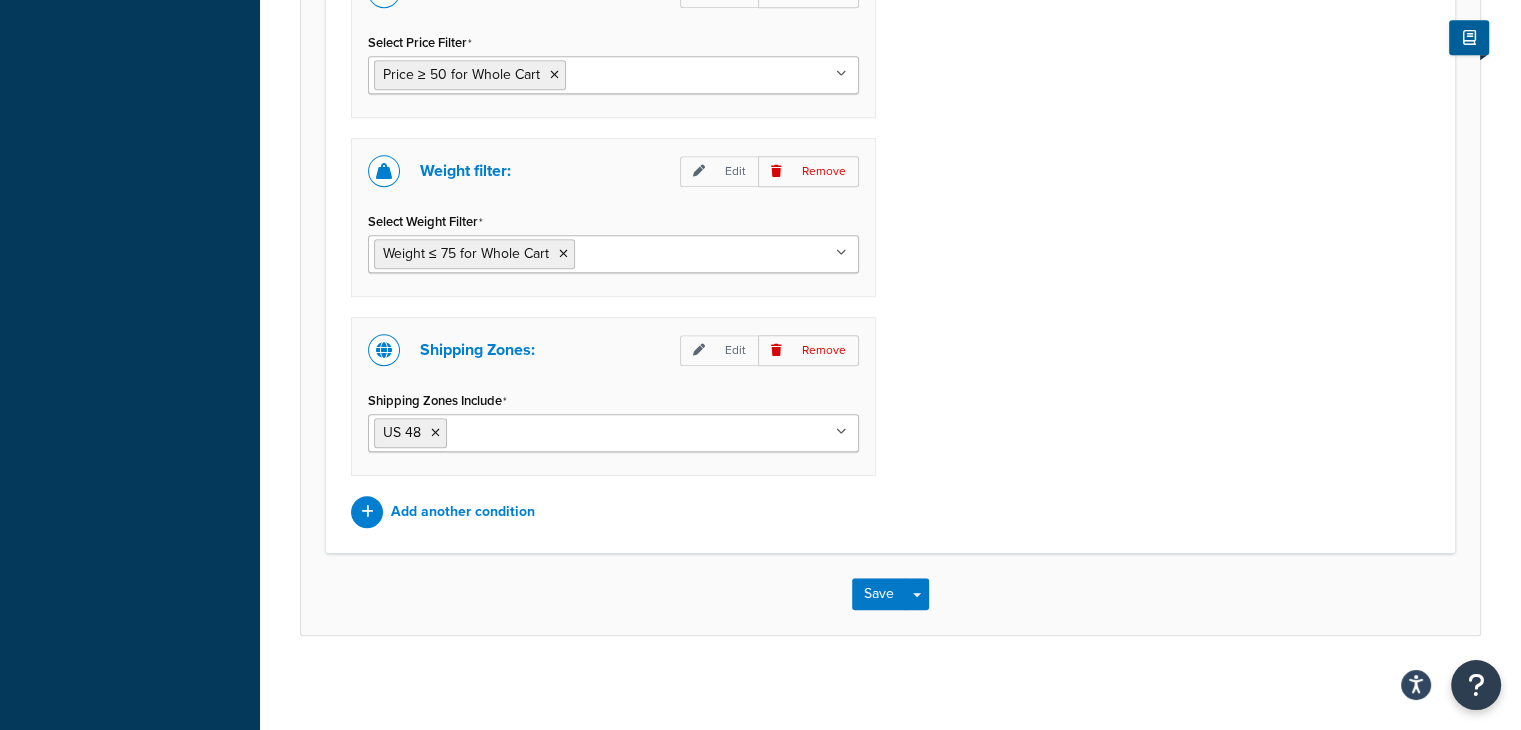 click on "Price filter: Edit Remove Select Price Filter   Price ≥ 50 for Whole Cart   No results found Weight filter: Edit Remove Select Weight Filter   Weight ≤ 75 for Whole Cart   Cart weight < 500 lbs Shipping Zones: Edit Remove Shipping Zones Include   US 48   US APO US US POBox Add another condition" at bounding box center [890, 243] 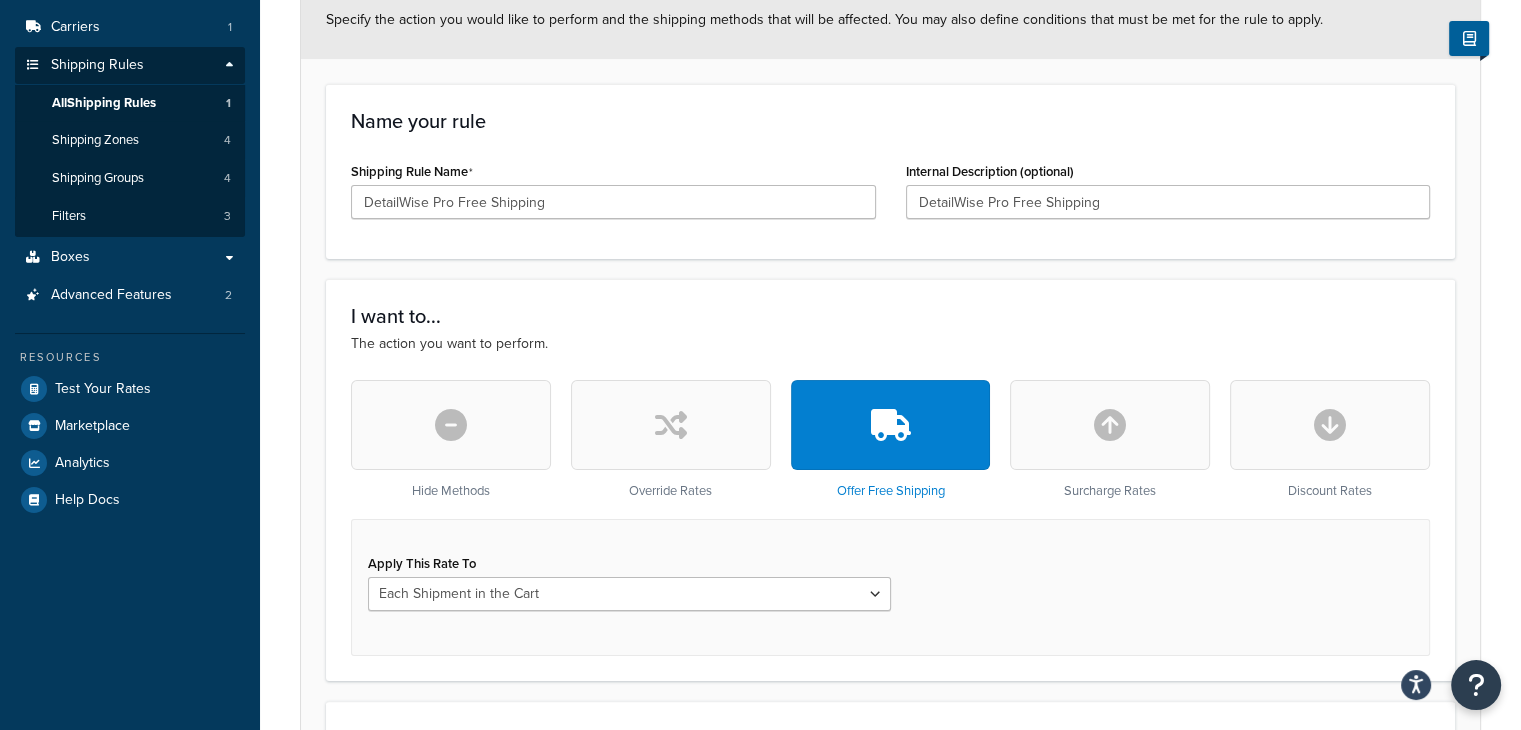 scroll, scrollTop: 0, scrollLeft: 0, axis: both 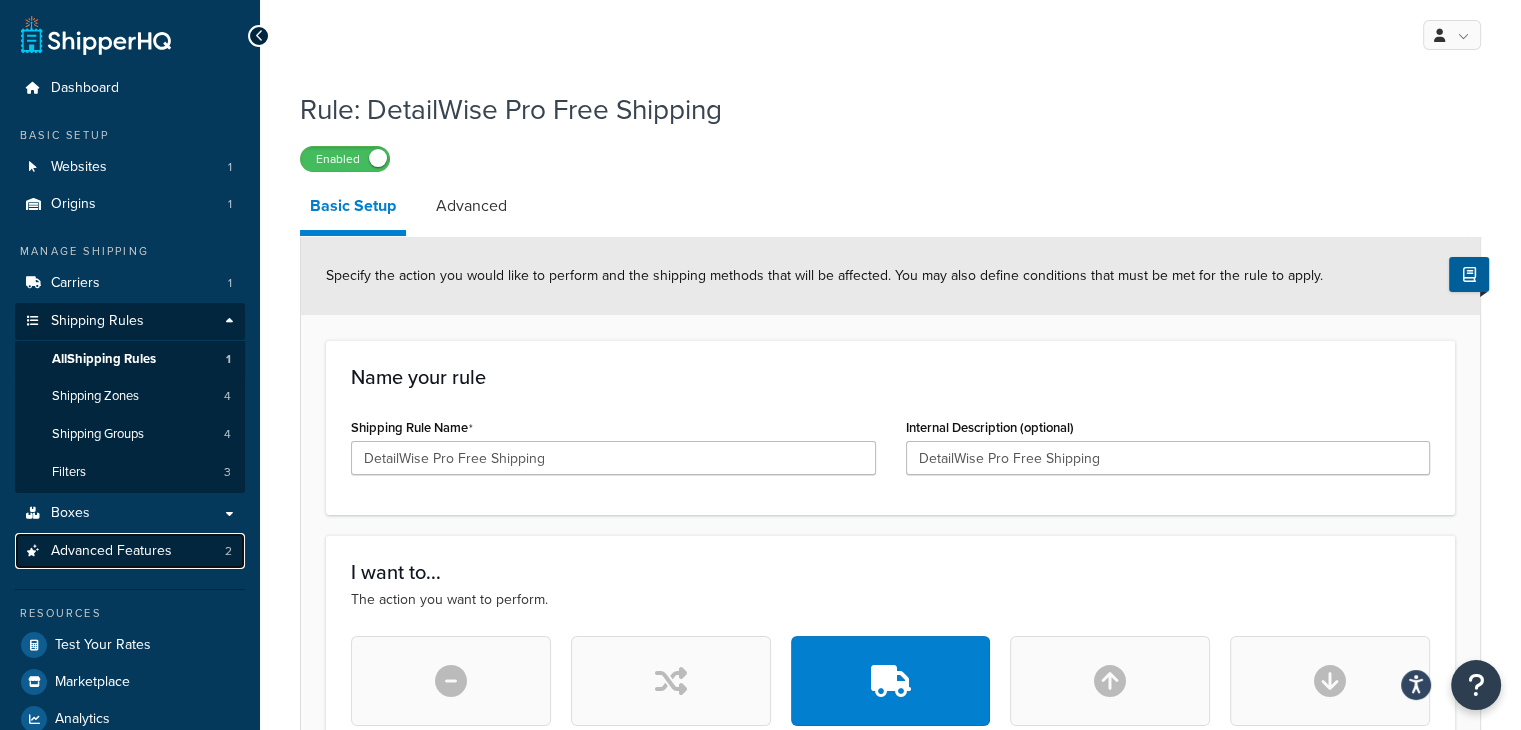 click on "Advanced Features" at bounding box center [111, 551] 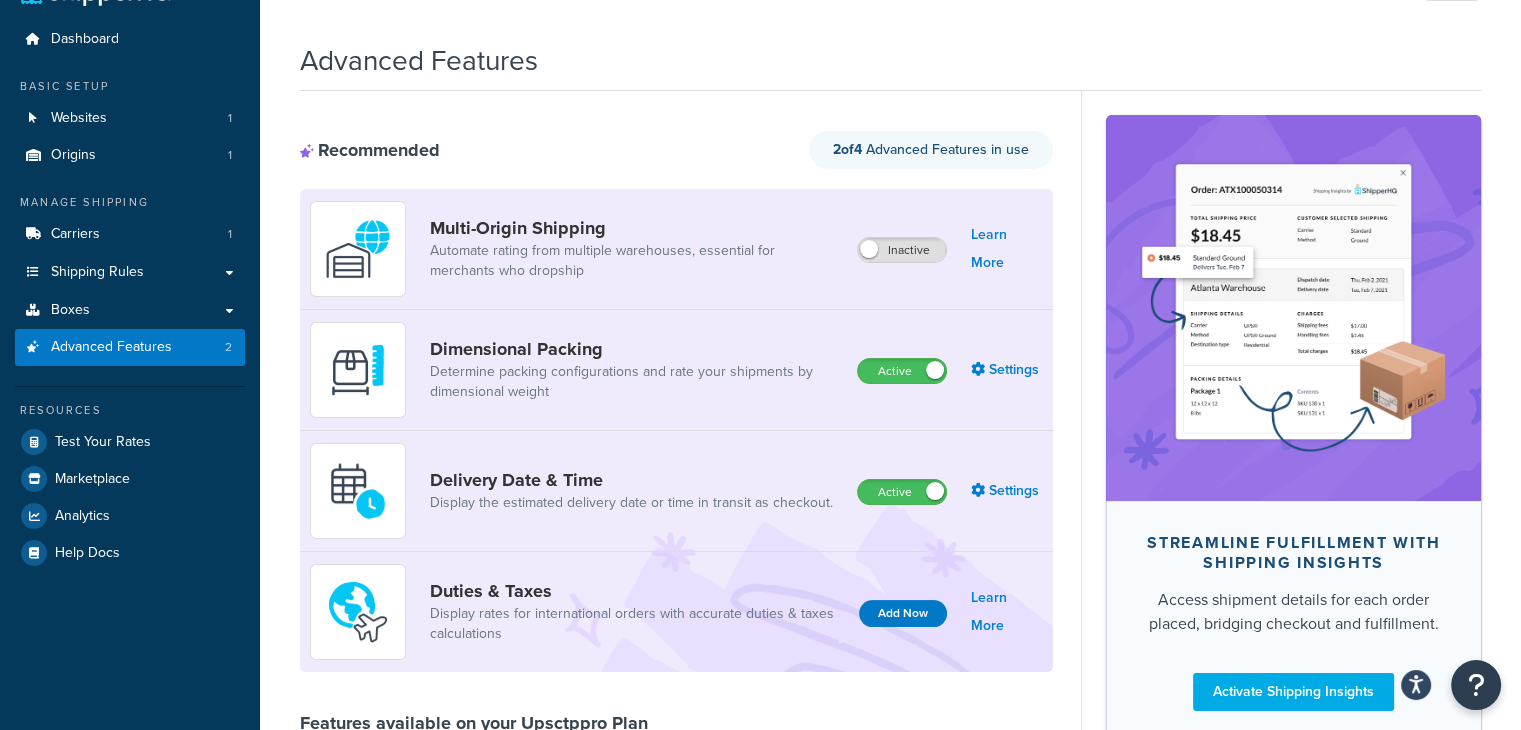 scroll, scrollTop: 0, scrollLeft: 0, axis: both 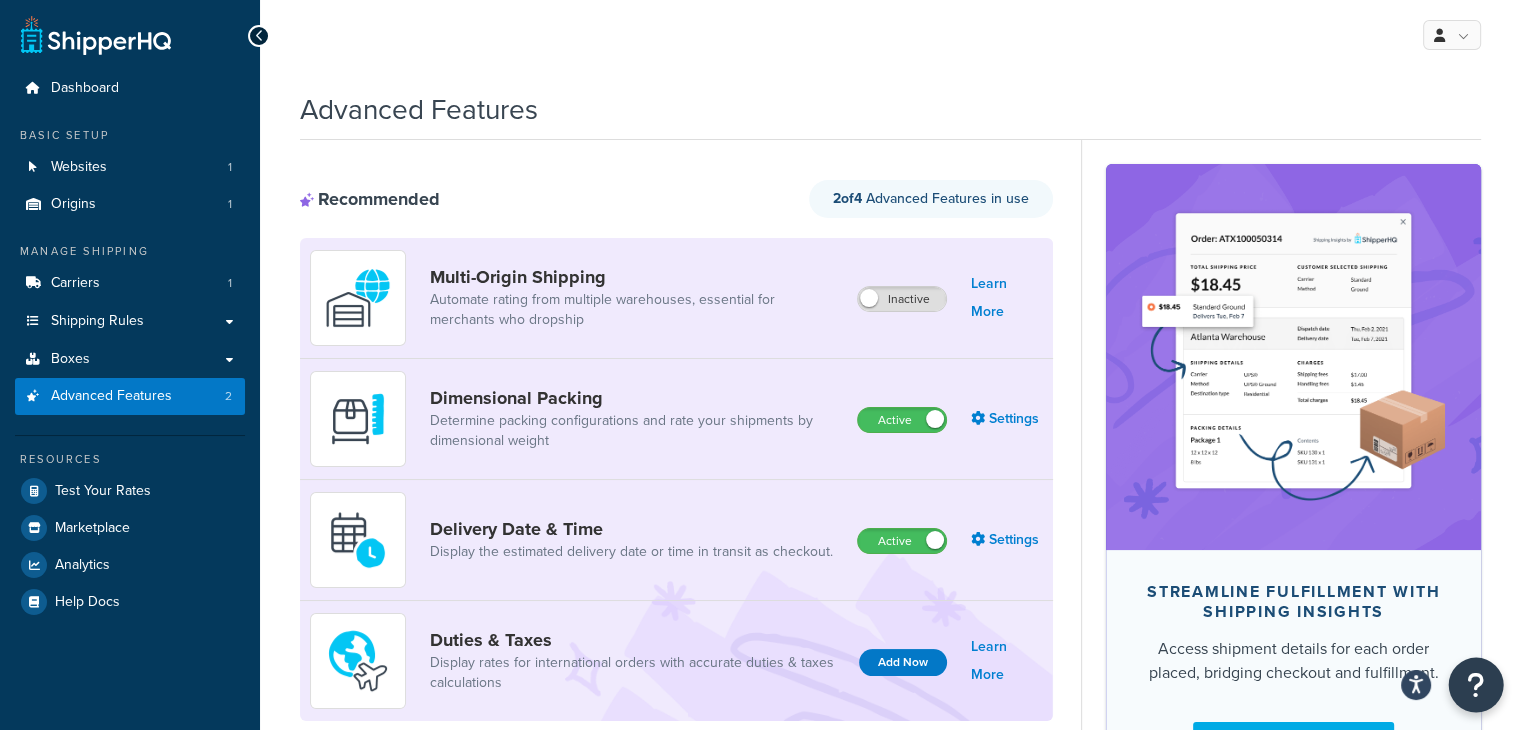 click at bounding box center (1476, 685) 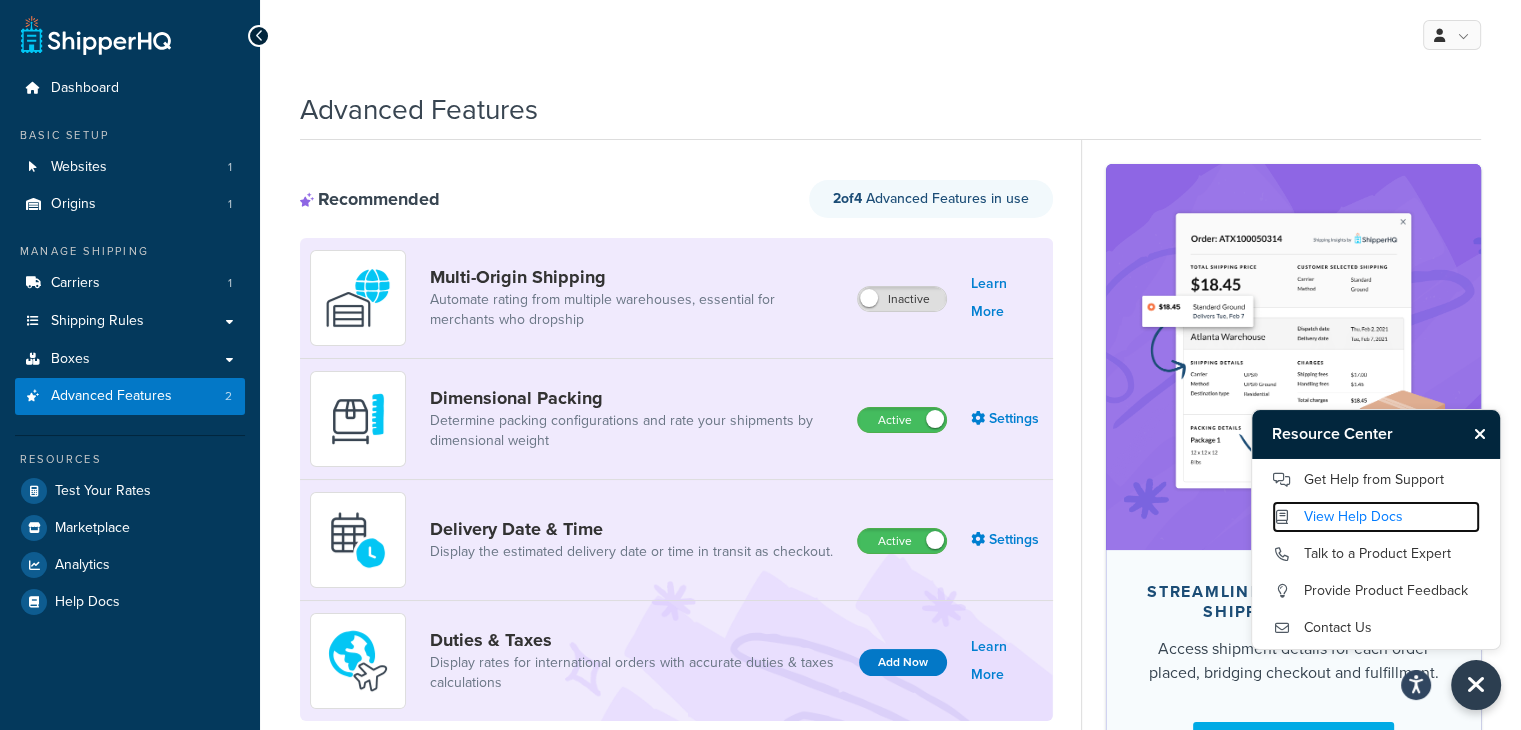 click on "View Help Docs" at bounding box center [1376, 517] 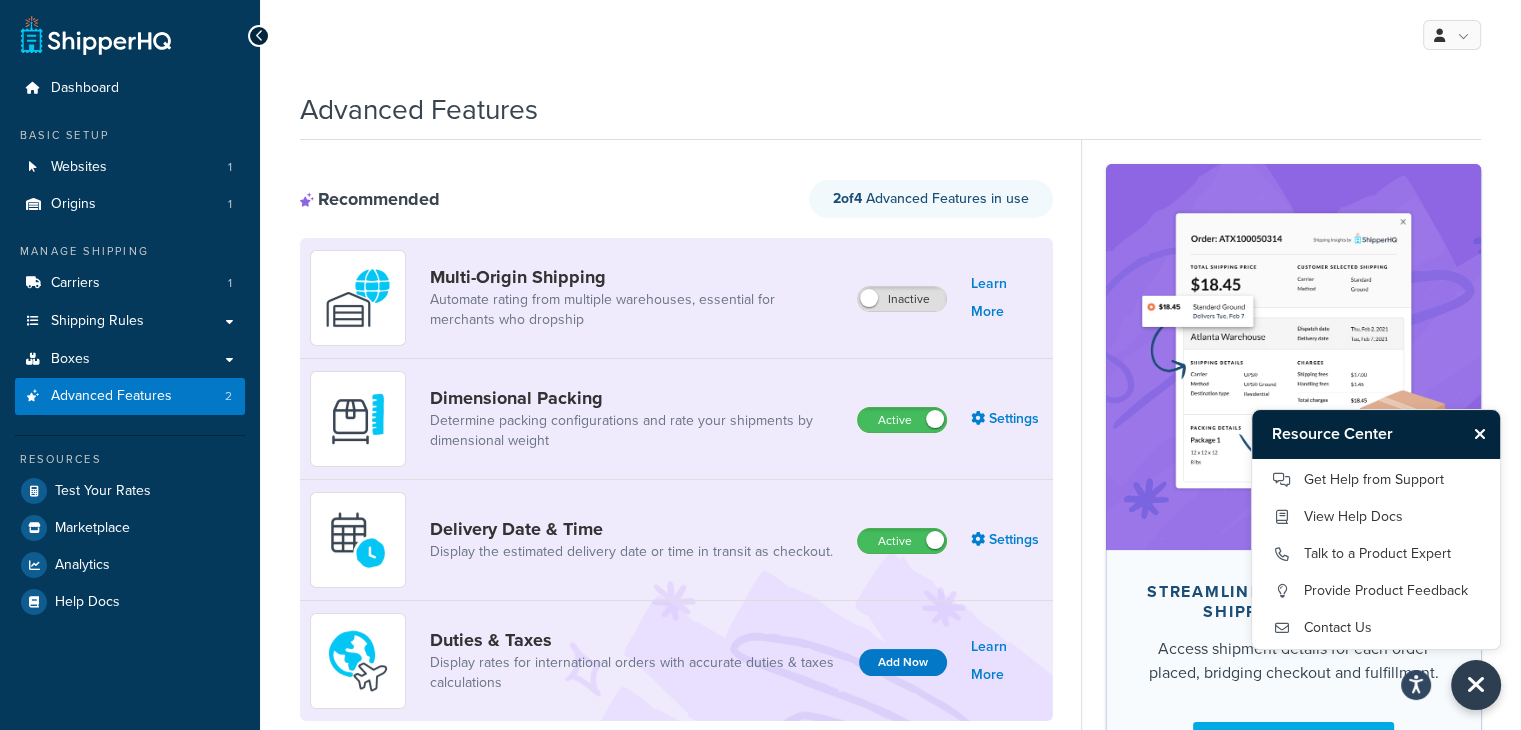 click at bounding box center [259, 36] 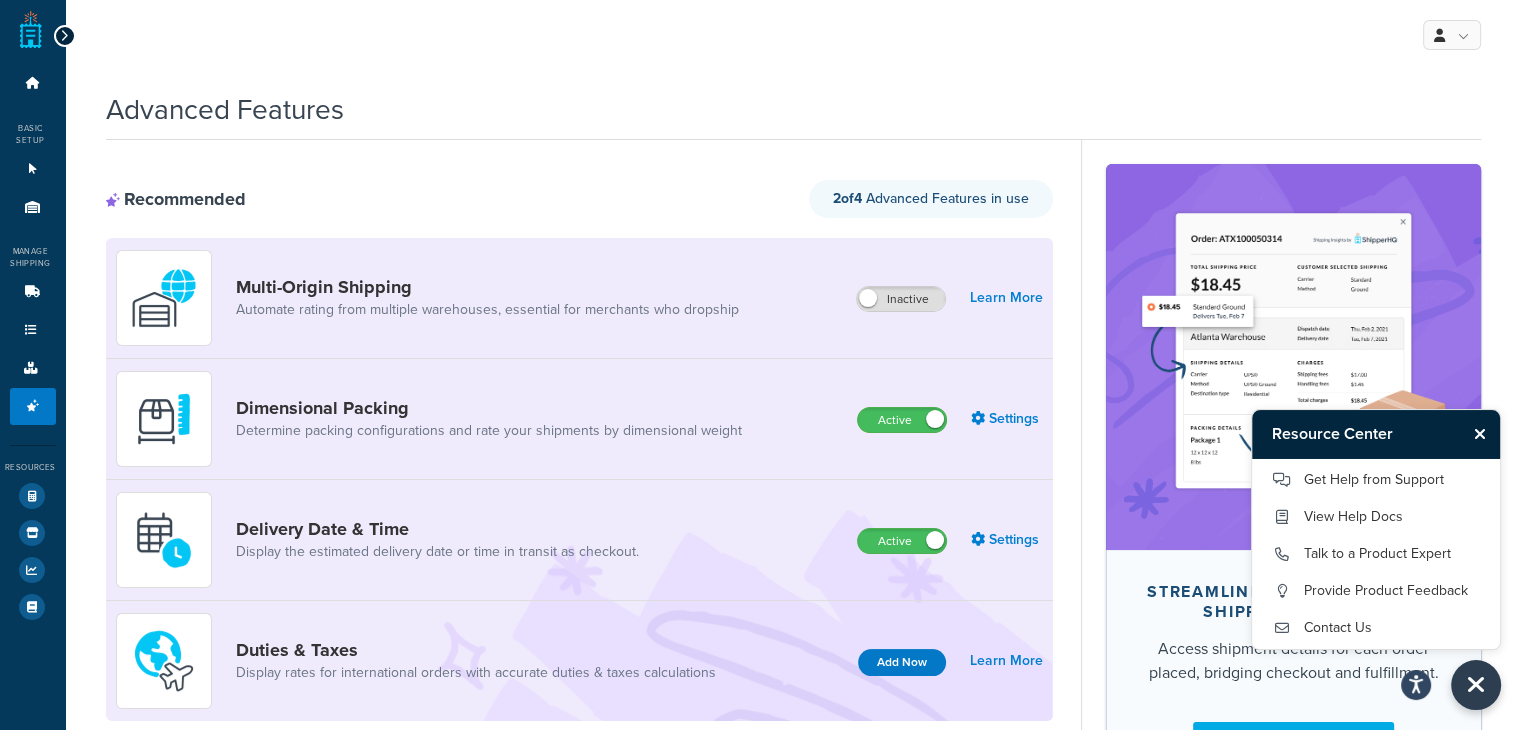 click on "Dashboard Basic Setup   Websites 1   Origins 1 Manage Shipping   Carriers 1   Shipping Rules Shipping Rules All  Shipping Rules 1   Shipping Zones 4   Shipping Groups 4   Filters 3   Boxes Boxes All  Boxes 0   Packing Rules 0   Advanced Features 2 Resources   Test Your Rates   Marketplace   Analytics   Help Docs" at bounding box center [33, 810] 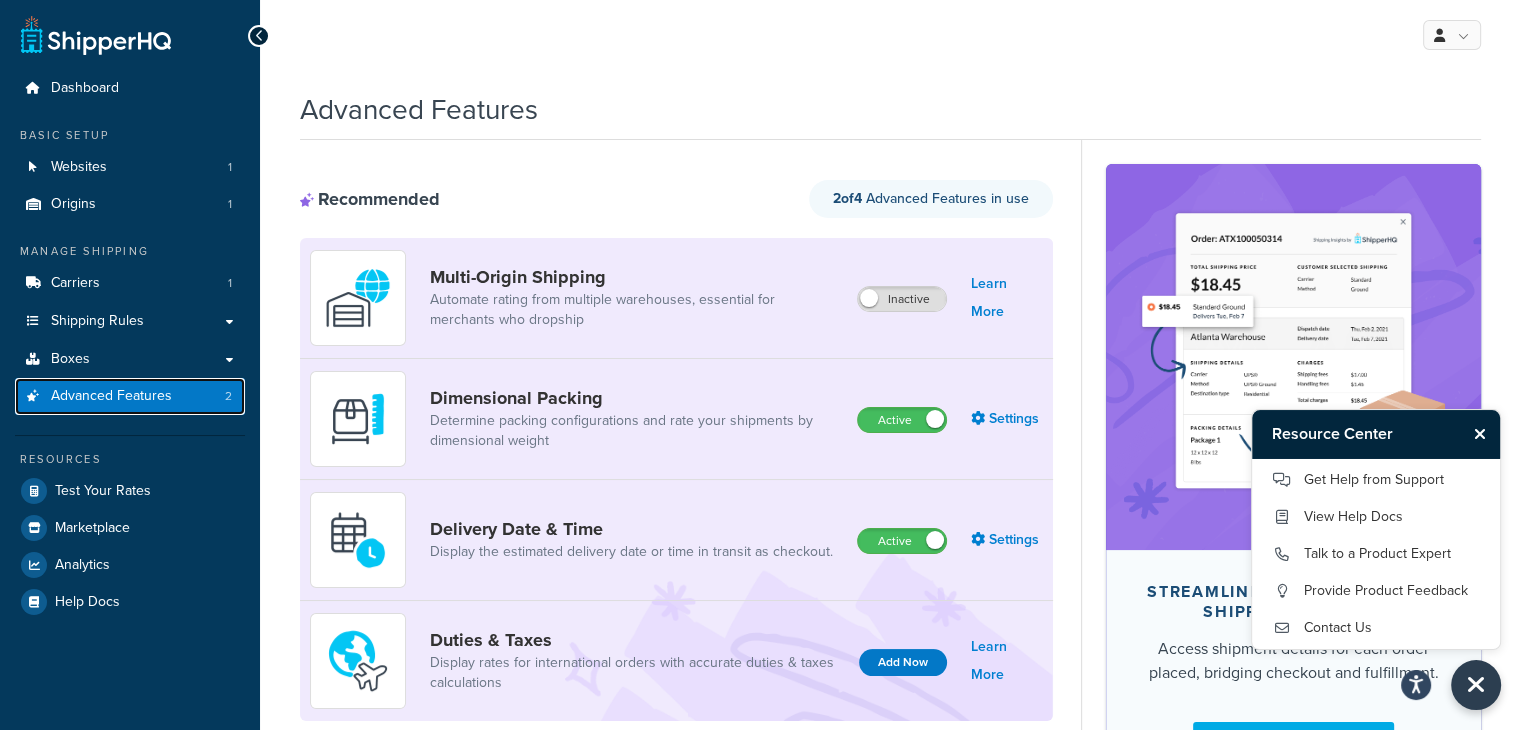 click on "Advanced Features" at bounding box center [111, 396] 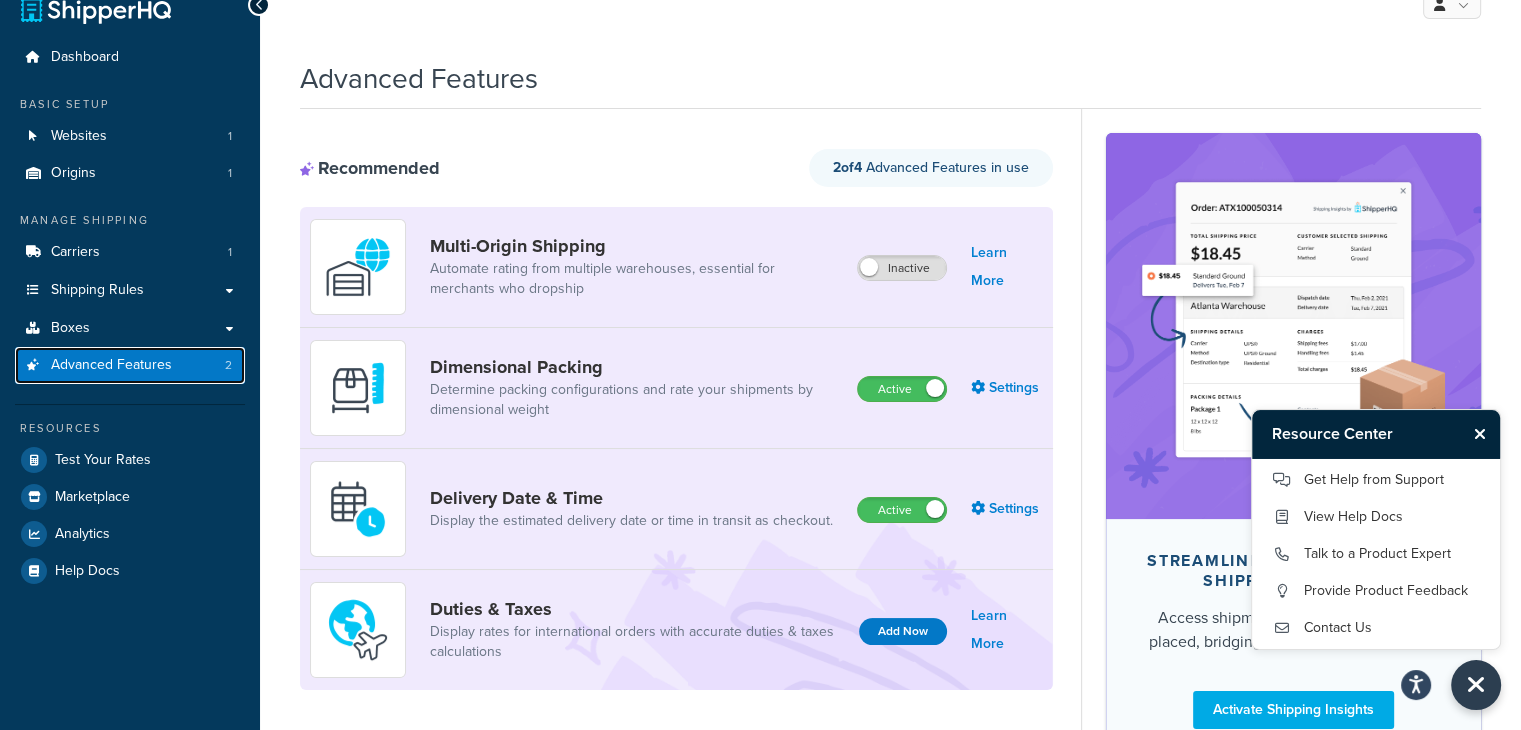 scroll, scrollTop: 0, scrollLeft: 0, axis: both 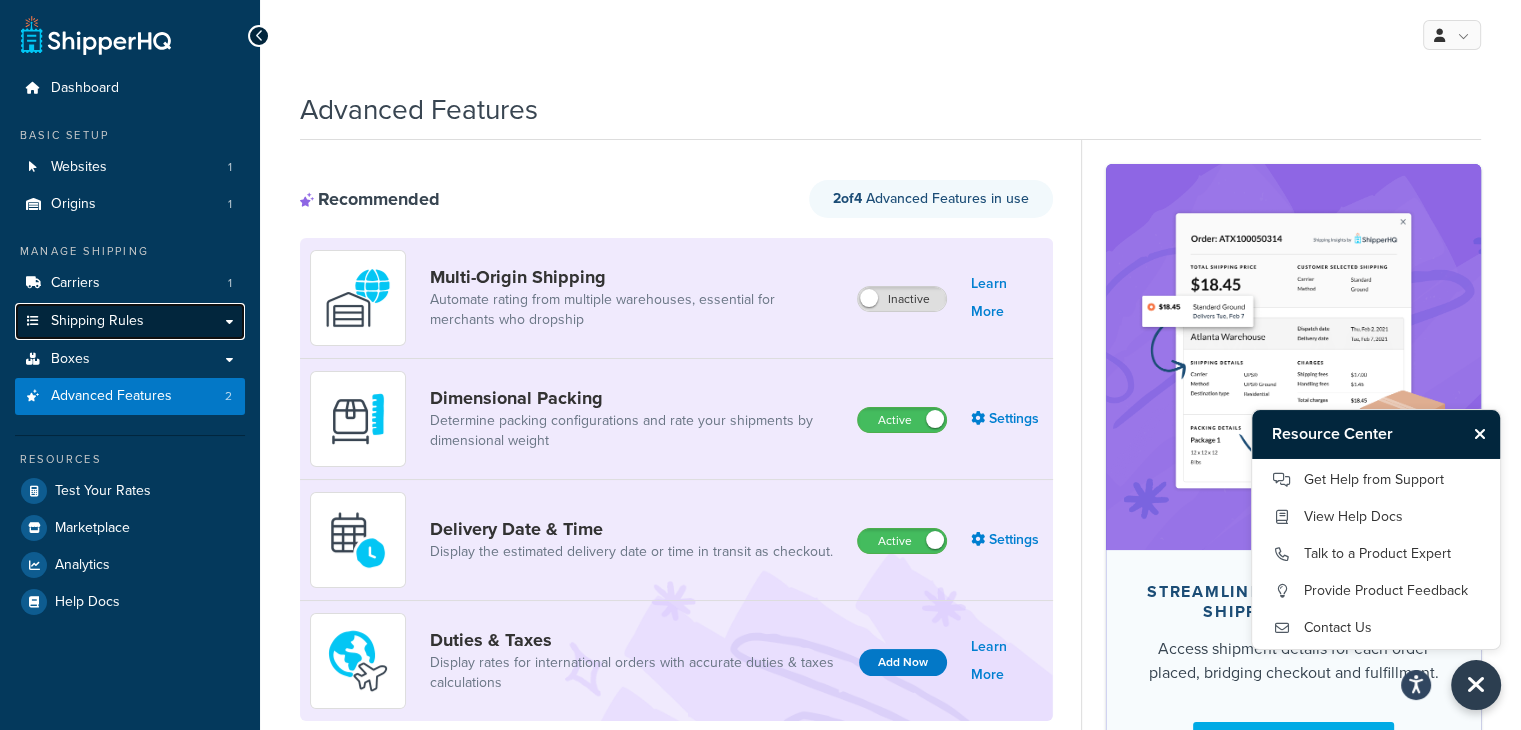 click on "Shipping Rules" at bounding box center [97, 321] 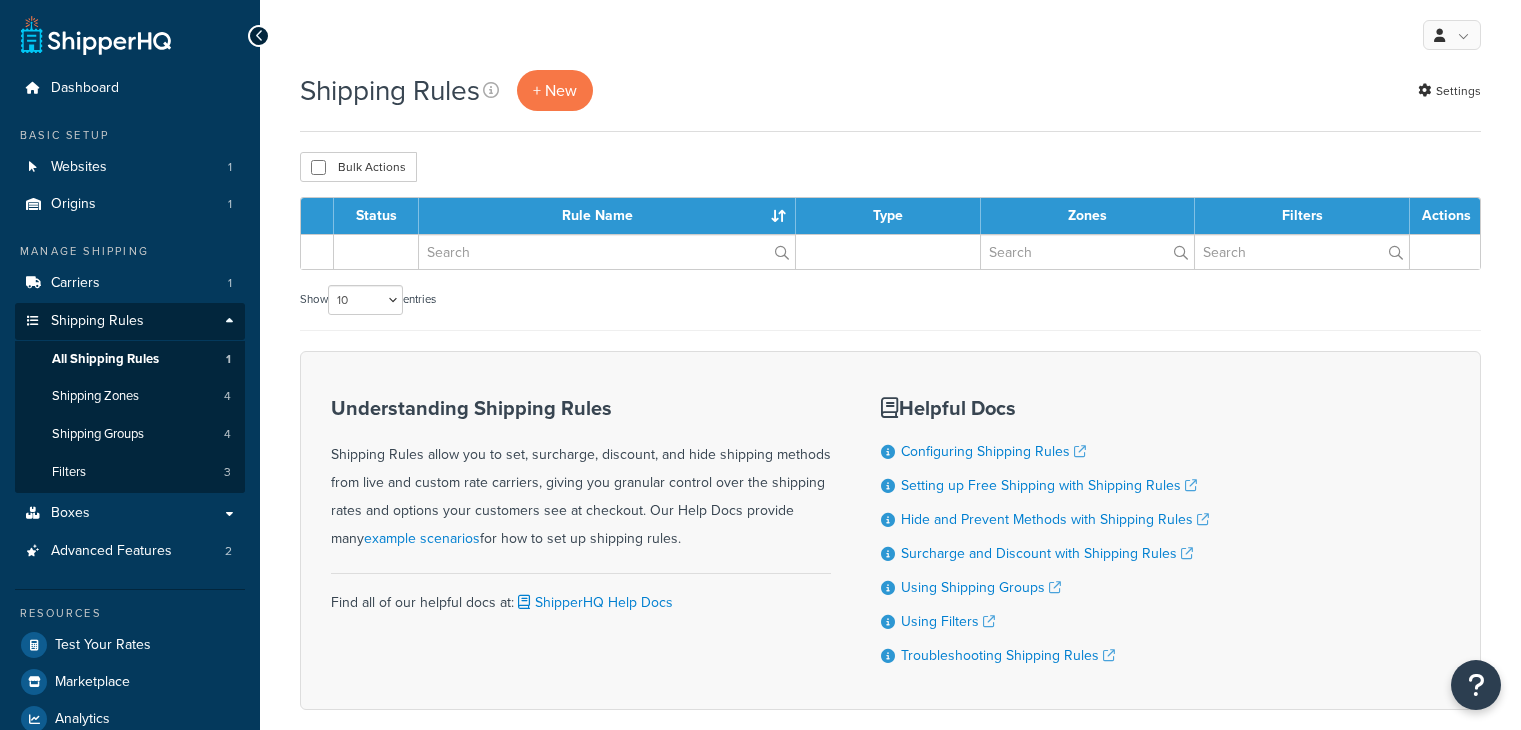 scroll, scrollTop: 0, scrollLeft: 0, axis: both 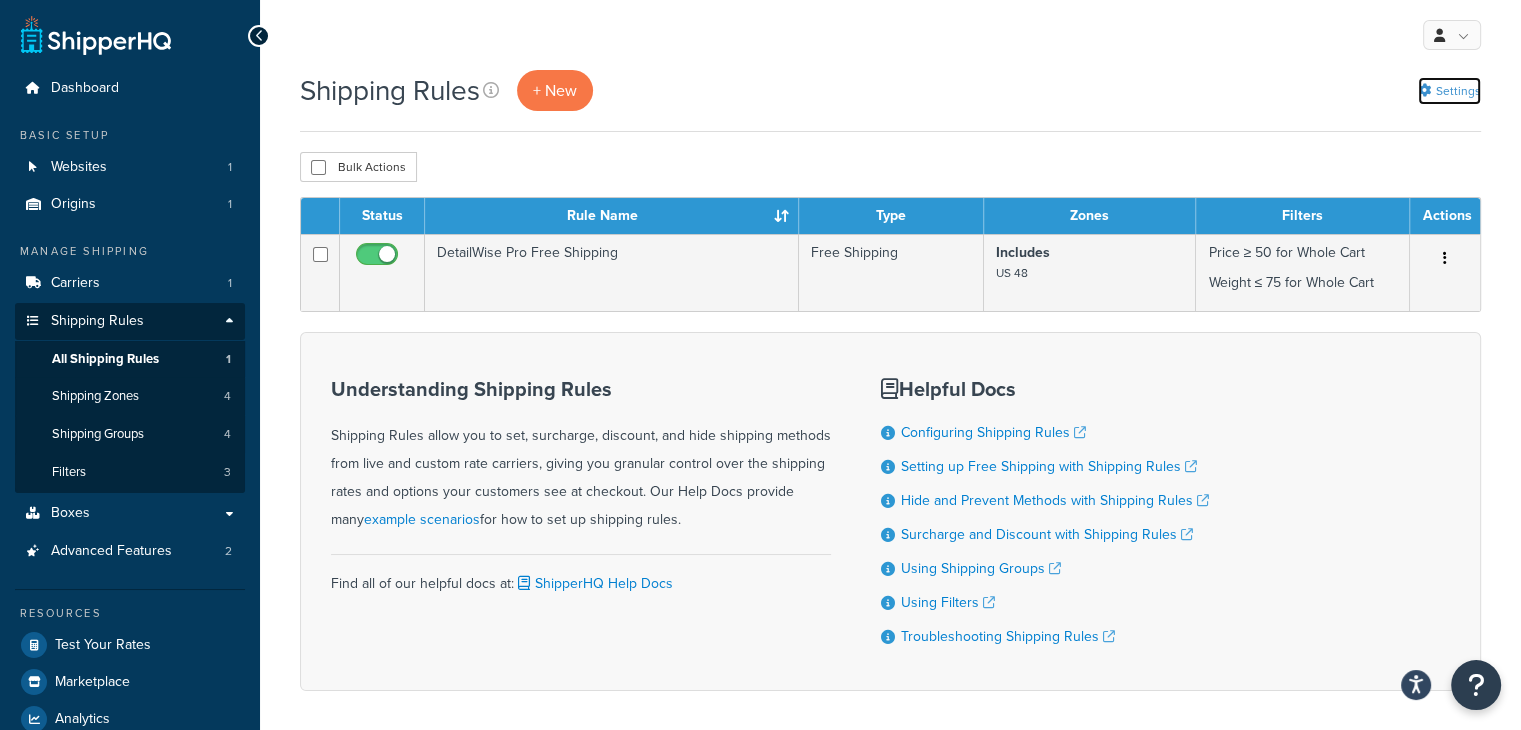 click on "Settings" at bounding box center [1449, 91] 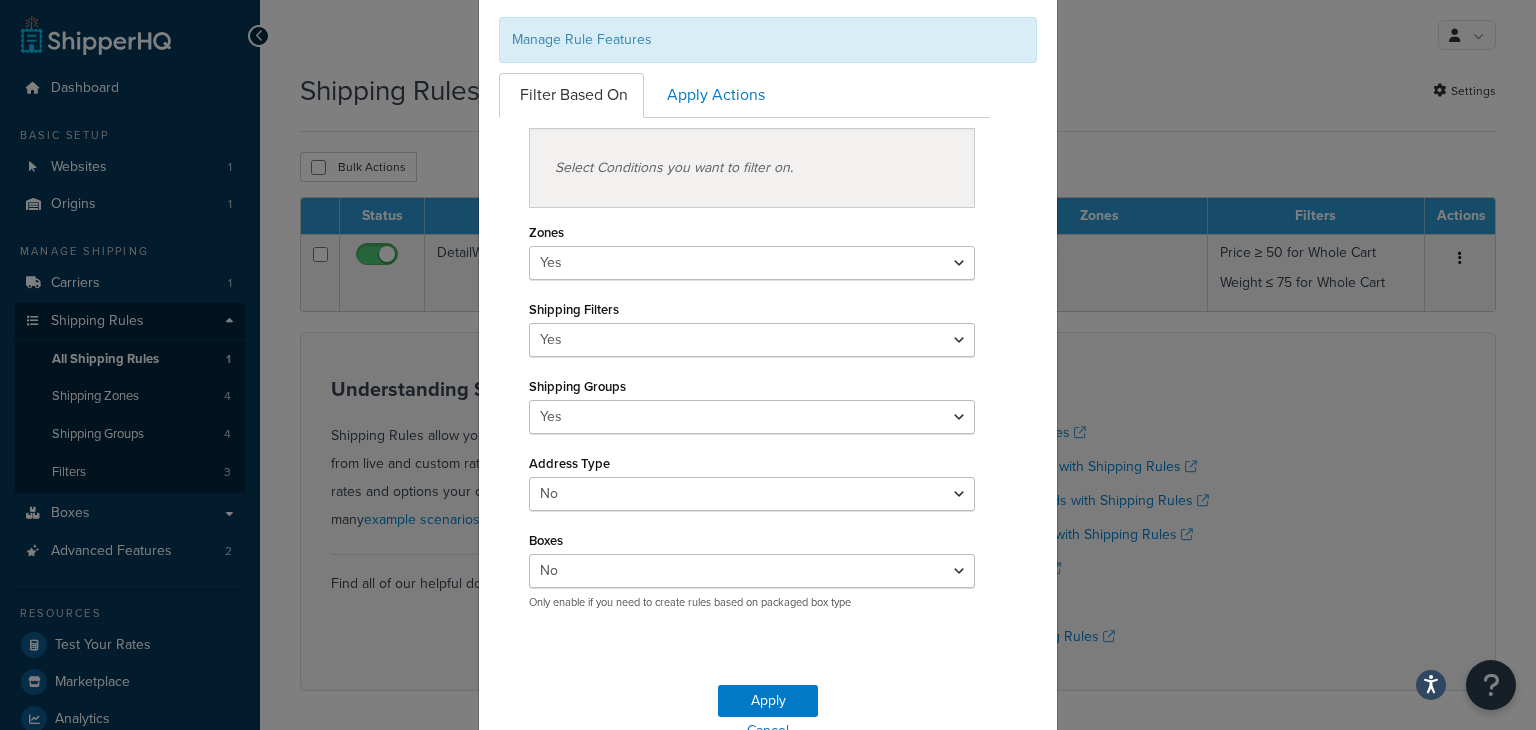 scroll, scrollTop: 130, scrollLeft: 0, axis: vertical 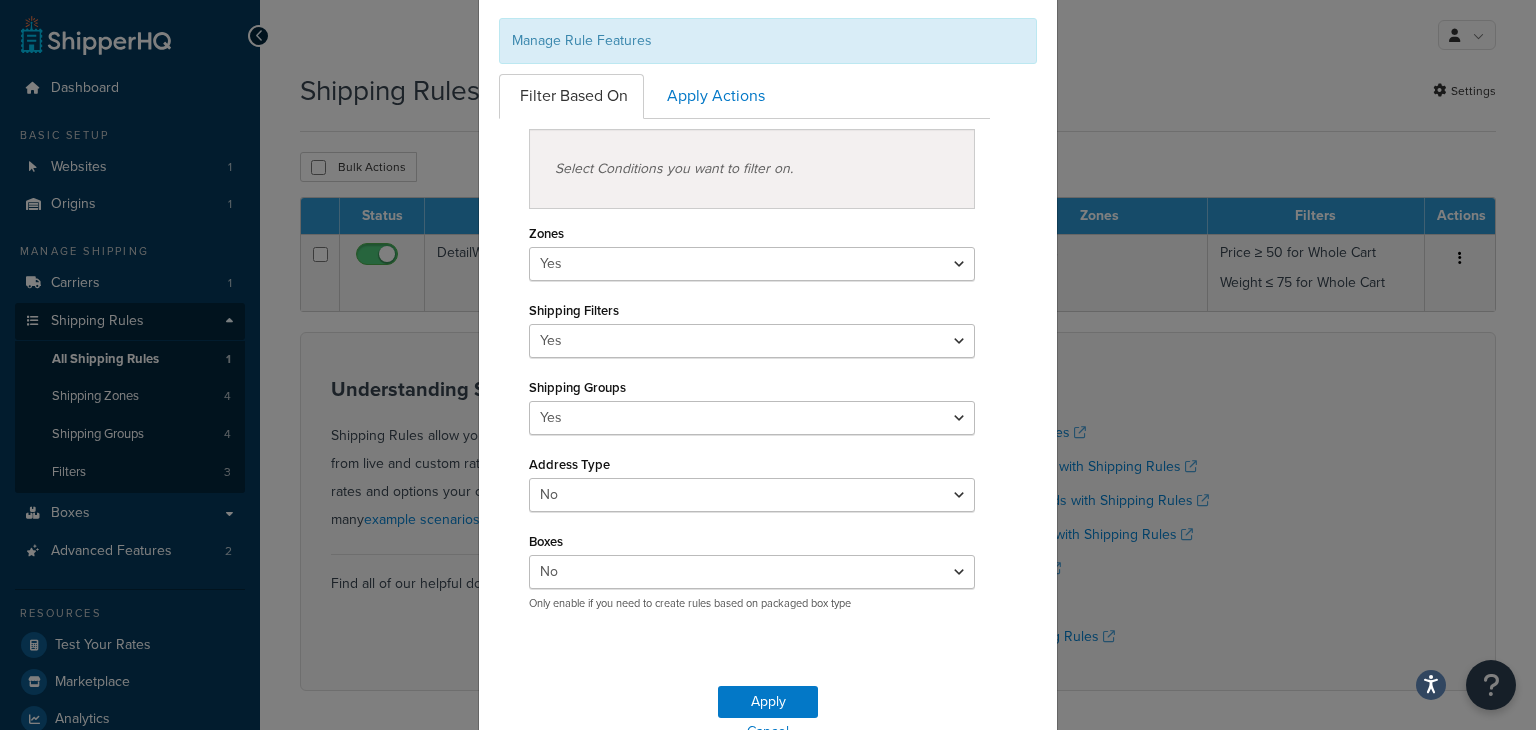 click on "Select Conditions you want to filter on." at bounding box center [752, 169] 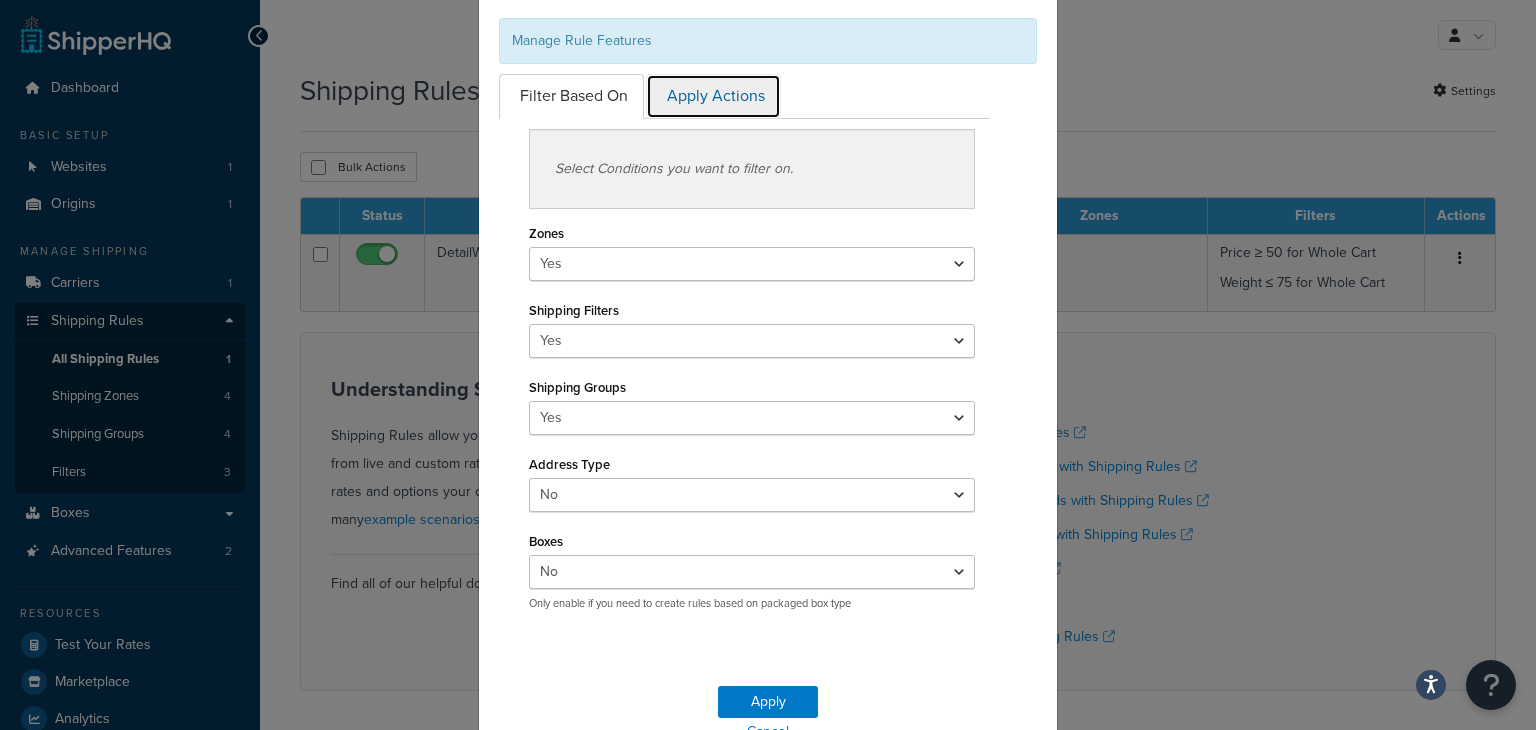click on "Apply Actions" at bounding box center (713, 96) 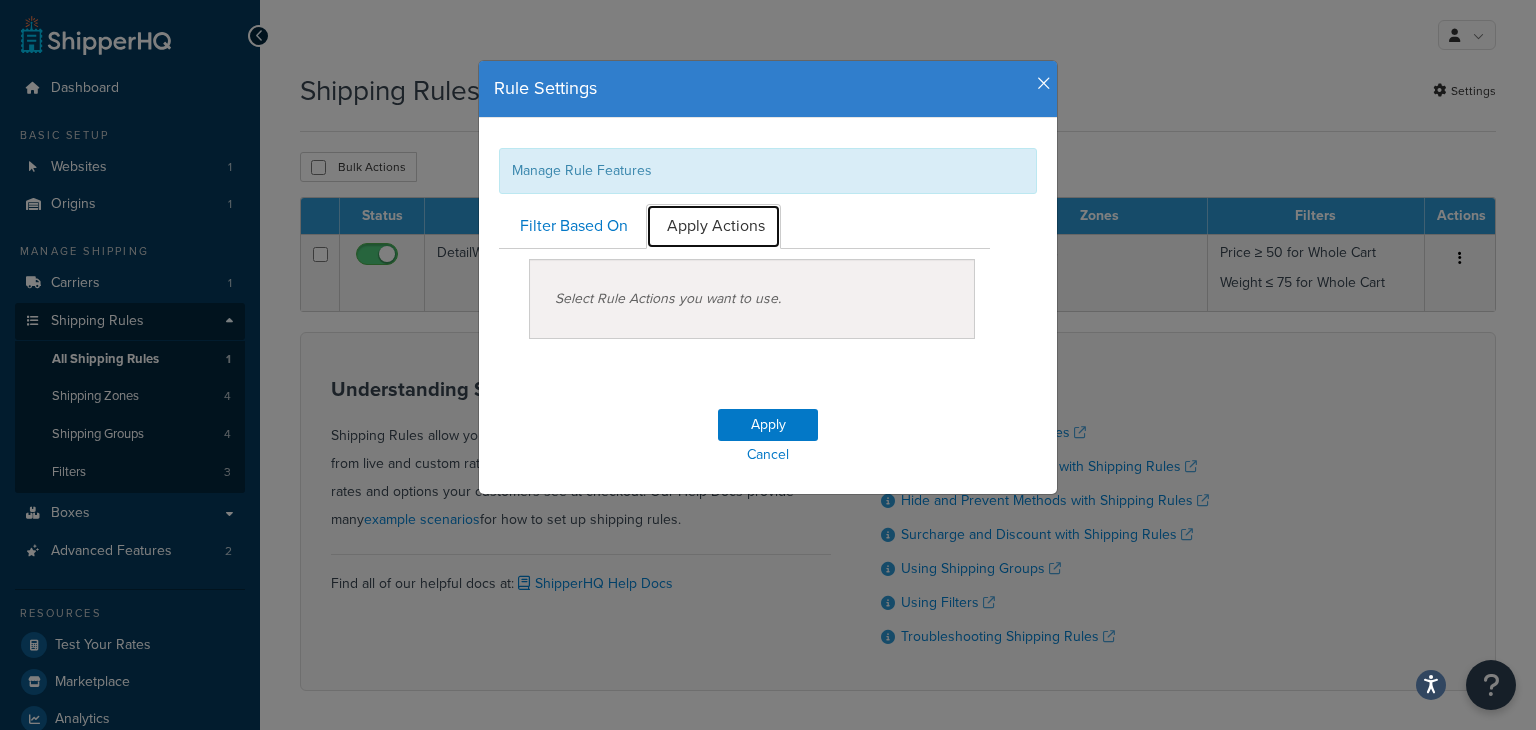 scroll, scrollTop: 0, scrollLeft: 0, axis: both 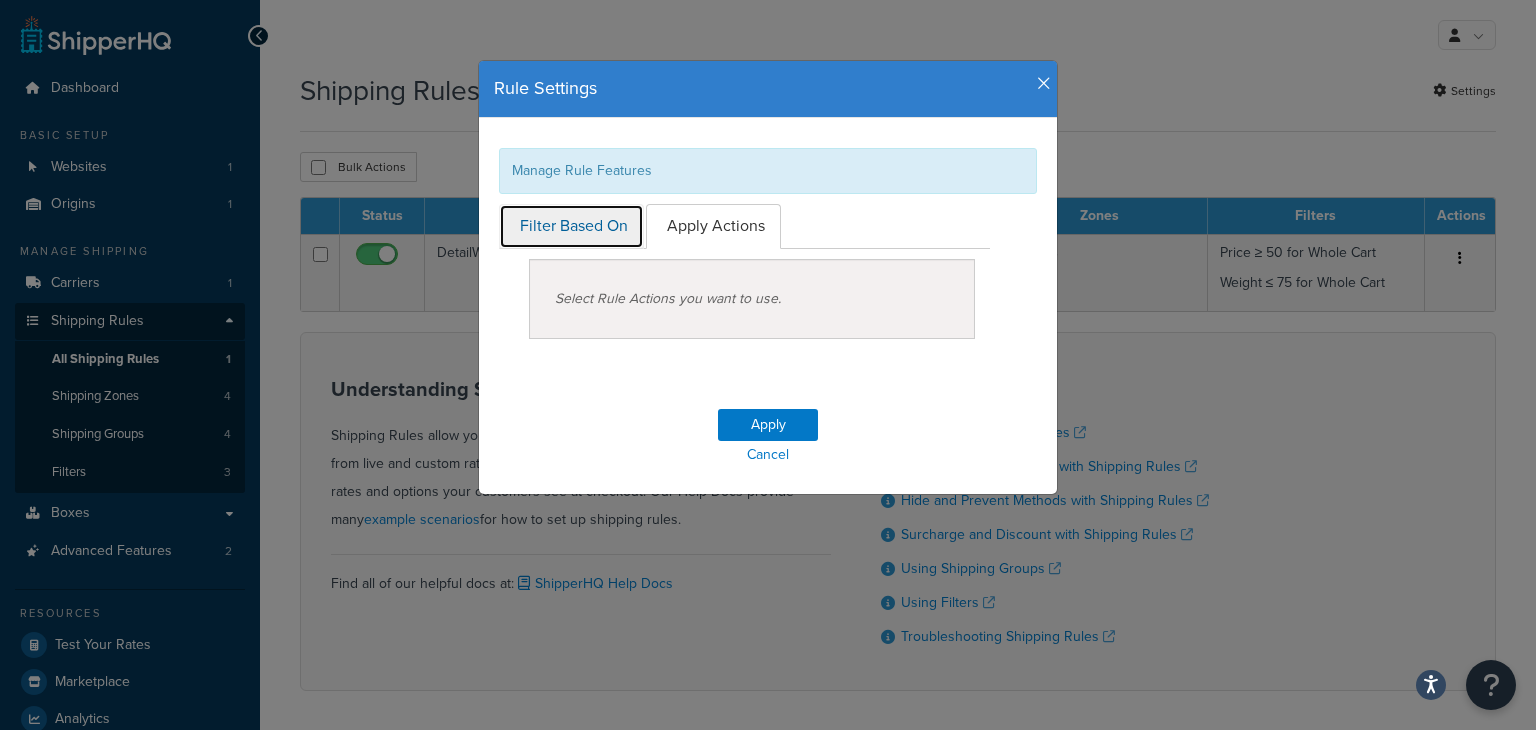 click on "Filter Based On" at bounding box center [571, 226] 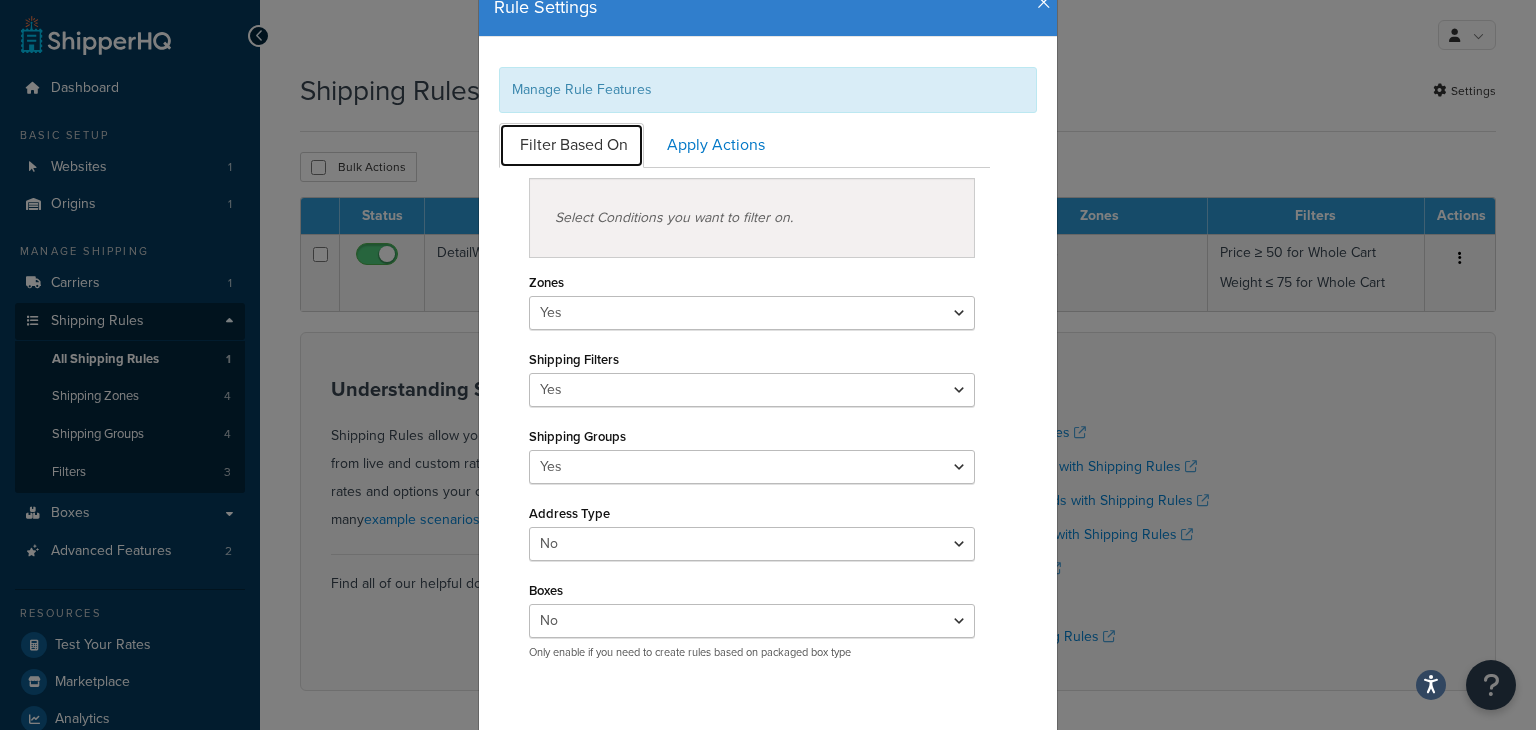 scroll, scrollTop: 200, scrollLeft: 0, axis: vertical 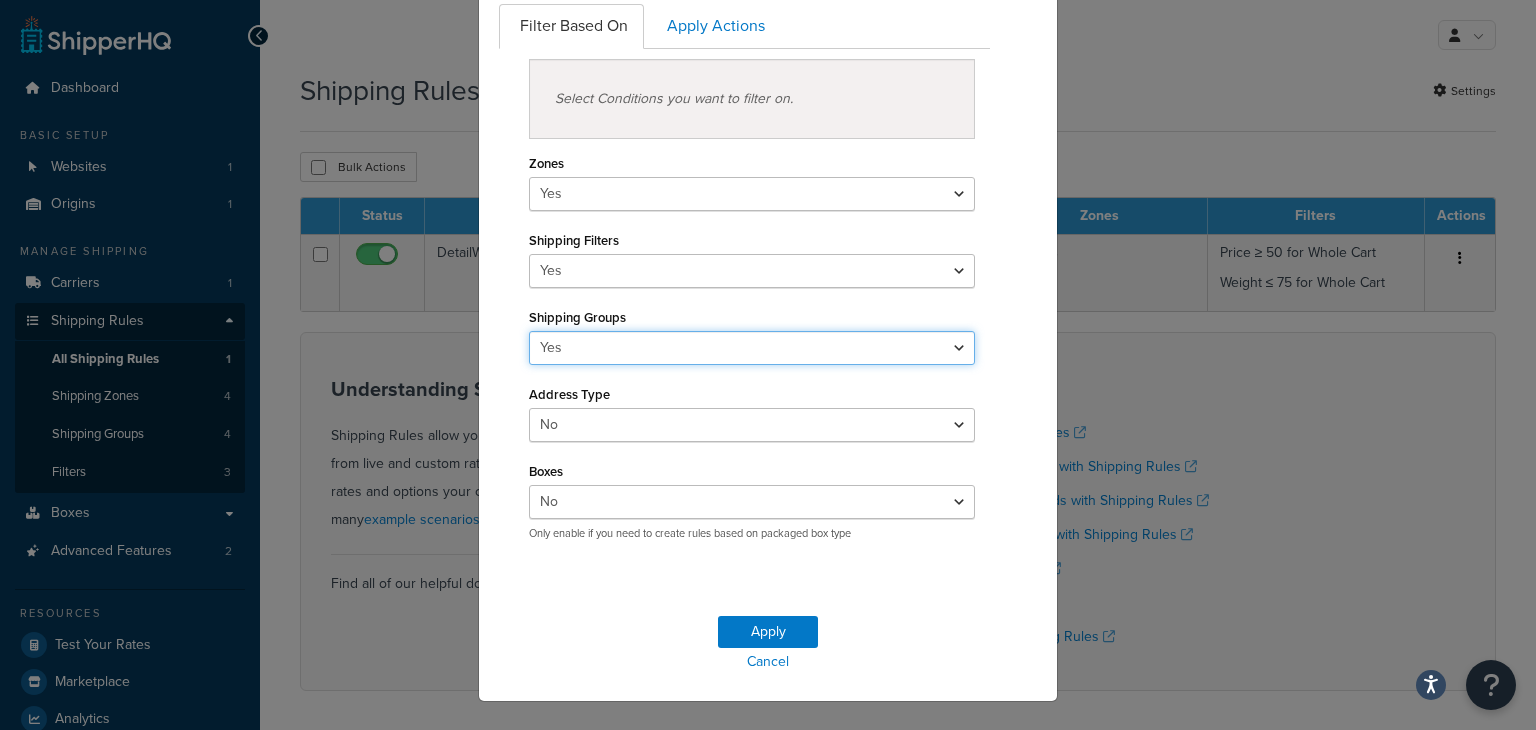 click on "Yes
No" at bounding box center (752, 348) 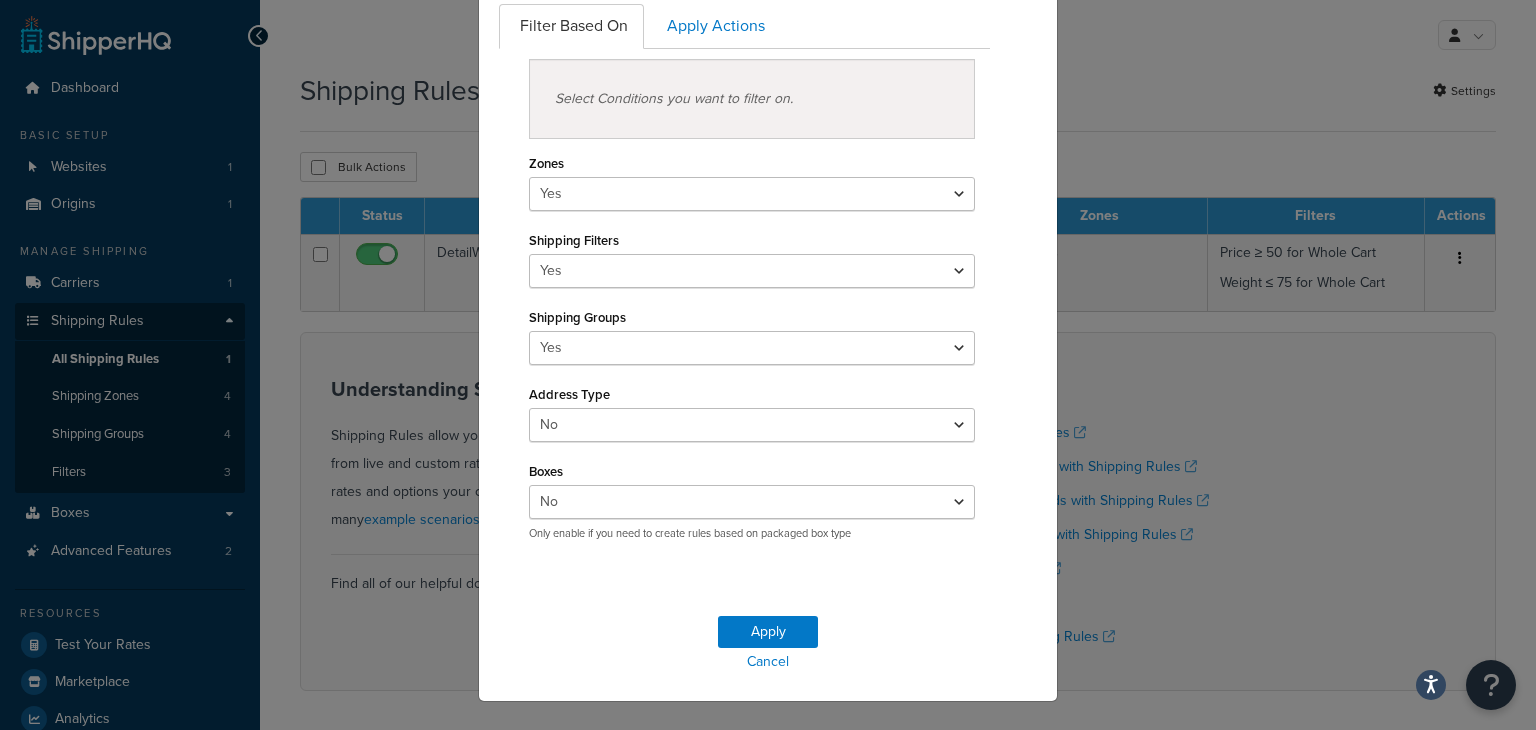 click on "Rule Settings
Manage Rule Features
Filter Based On
Apply Actions
Select Conditions you want to filter on.
Zones Yes
No
Shipping Filters Yes
No
Shipping Groups Yes
No
Address Type Yes
No
Boxes Yes
No Only enable if you need to create rules based on packaged box type
Select Rule Actions you want to use.
Apply
Cancel" at bounding box center [768, 365] 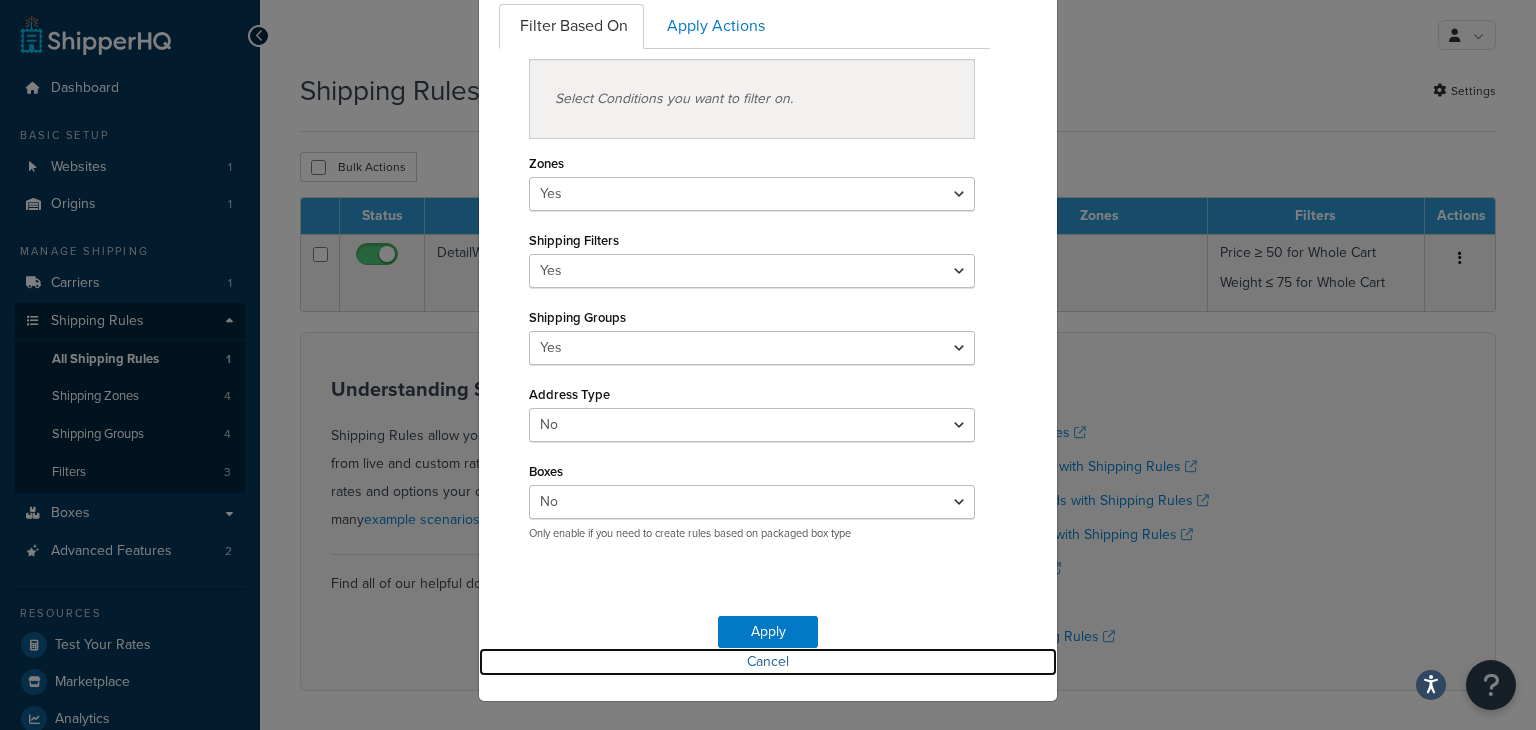 click on "Cancel" at bounding box center (768, 662) 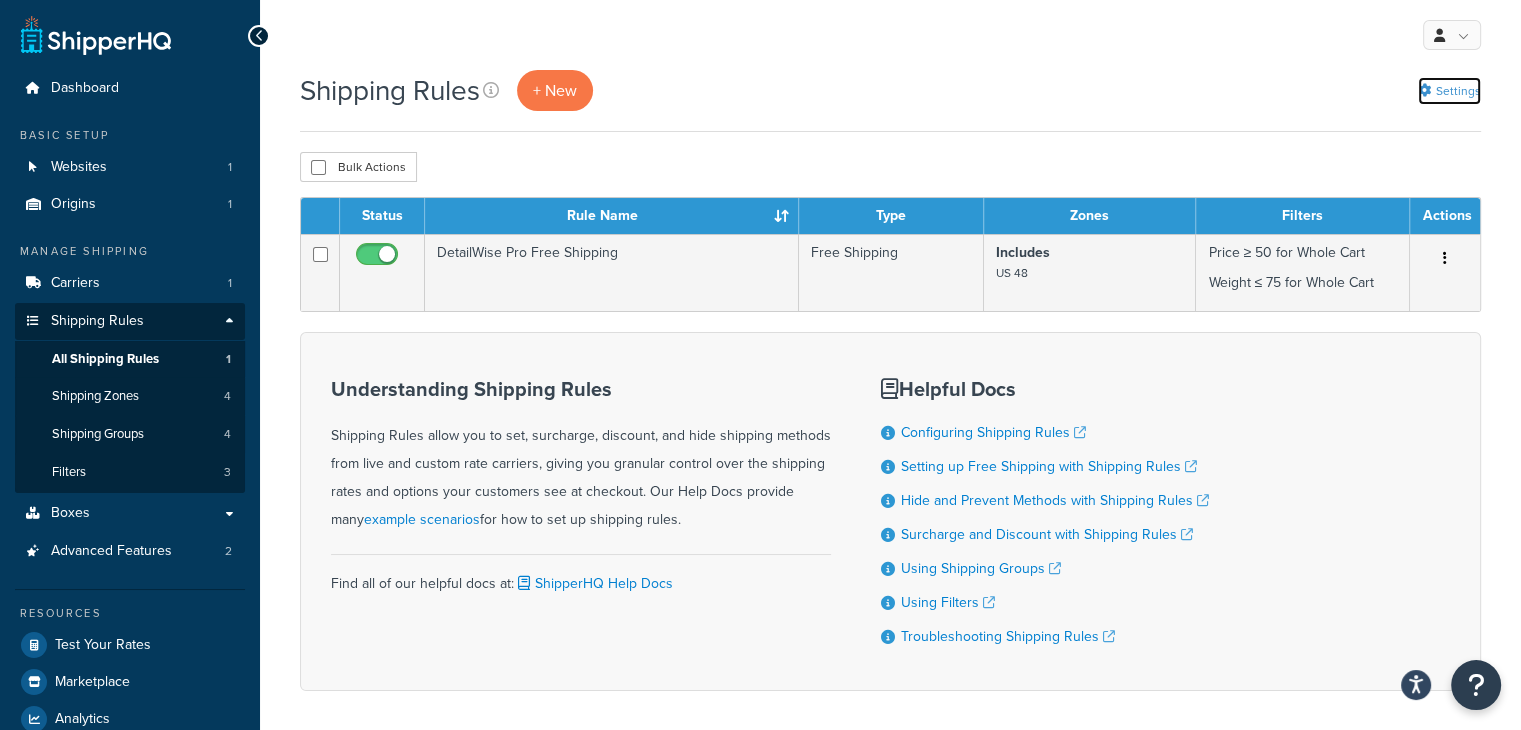 click on "Settings" at bounding box center [1449, 91] 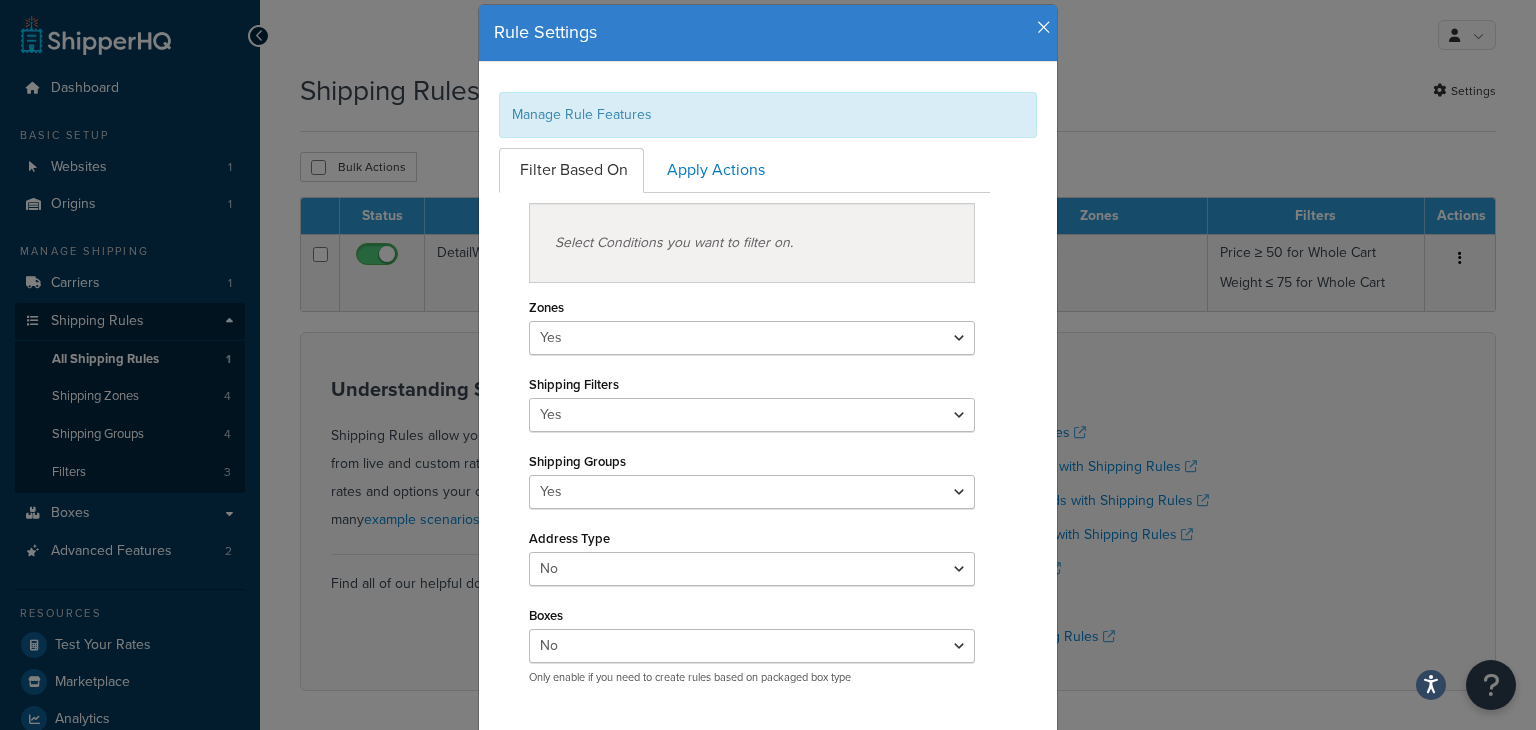 scroll, scrollTop: 100, scrollLeft: 0, axis: vertical 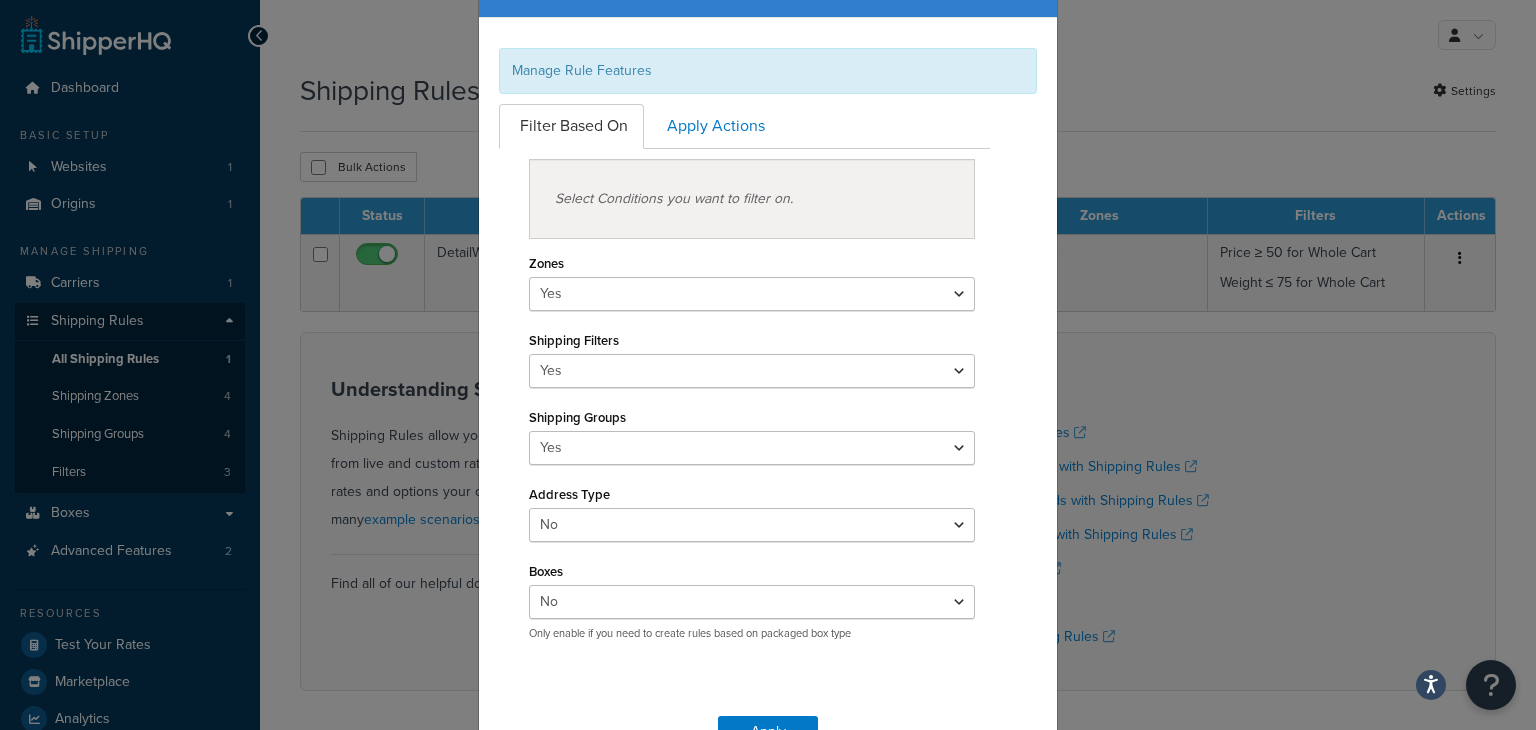 click on "Rule Settings
Manage Rule Features
Filter Based On
Apply Actions
Select Conditions you want to filter on.
Zones Yes
No
Shipping Filters Yes
No
Shipping Groups Yes
No
Address Type Yes
No
Boxes Yes
No Only enable if you need to create rules based on packaged box type
Select Rule Actions you want to use.
Apply
Cancel" at bounding box center (768, 365) 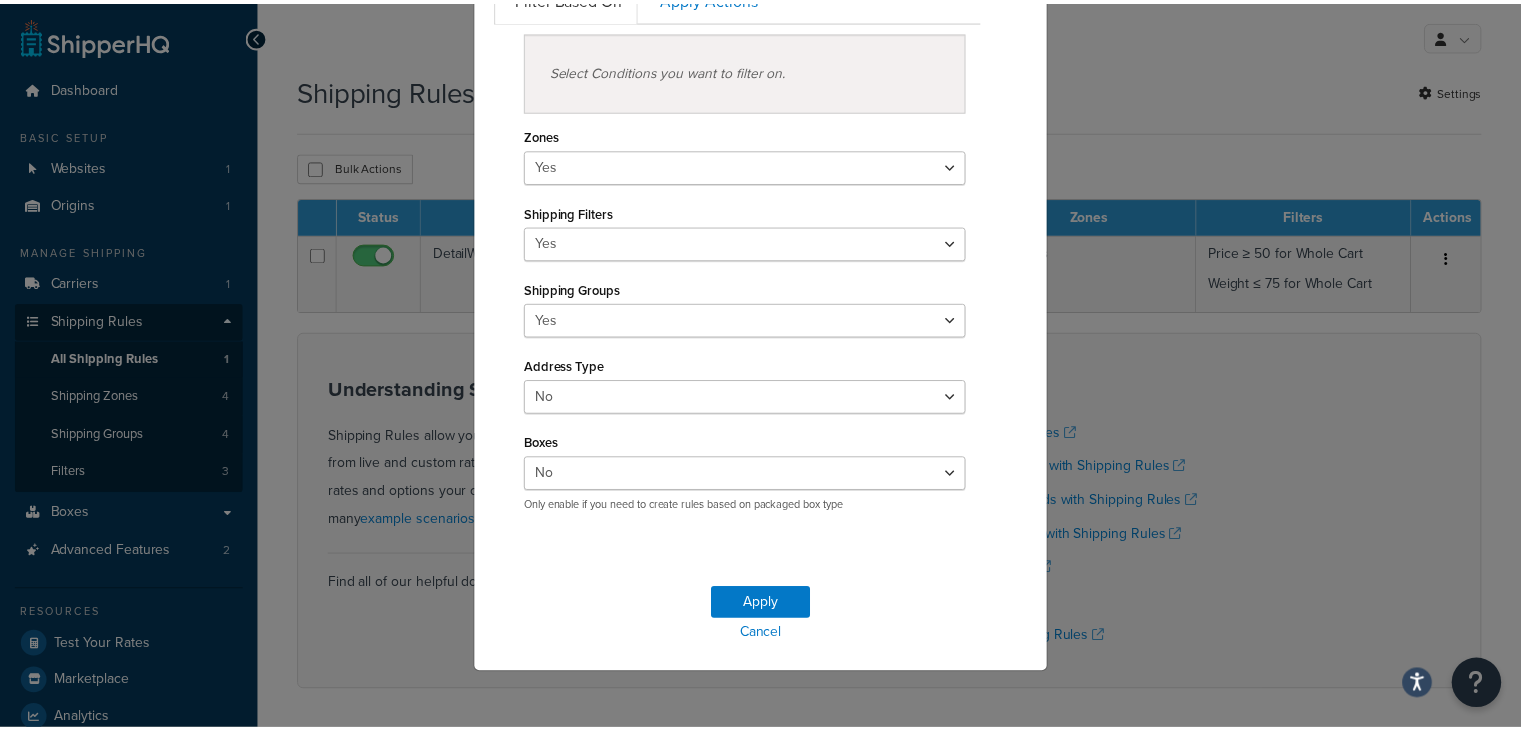 scroll, scrollTop: 230, scrollLeft: 0, axis: vertical 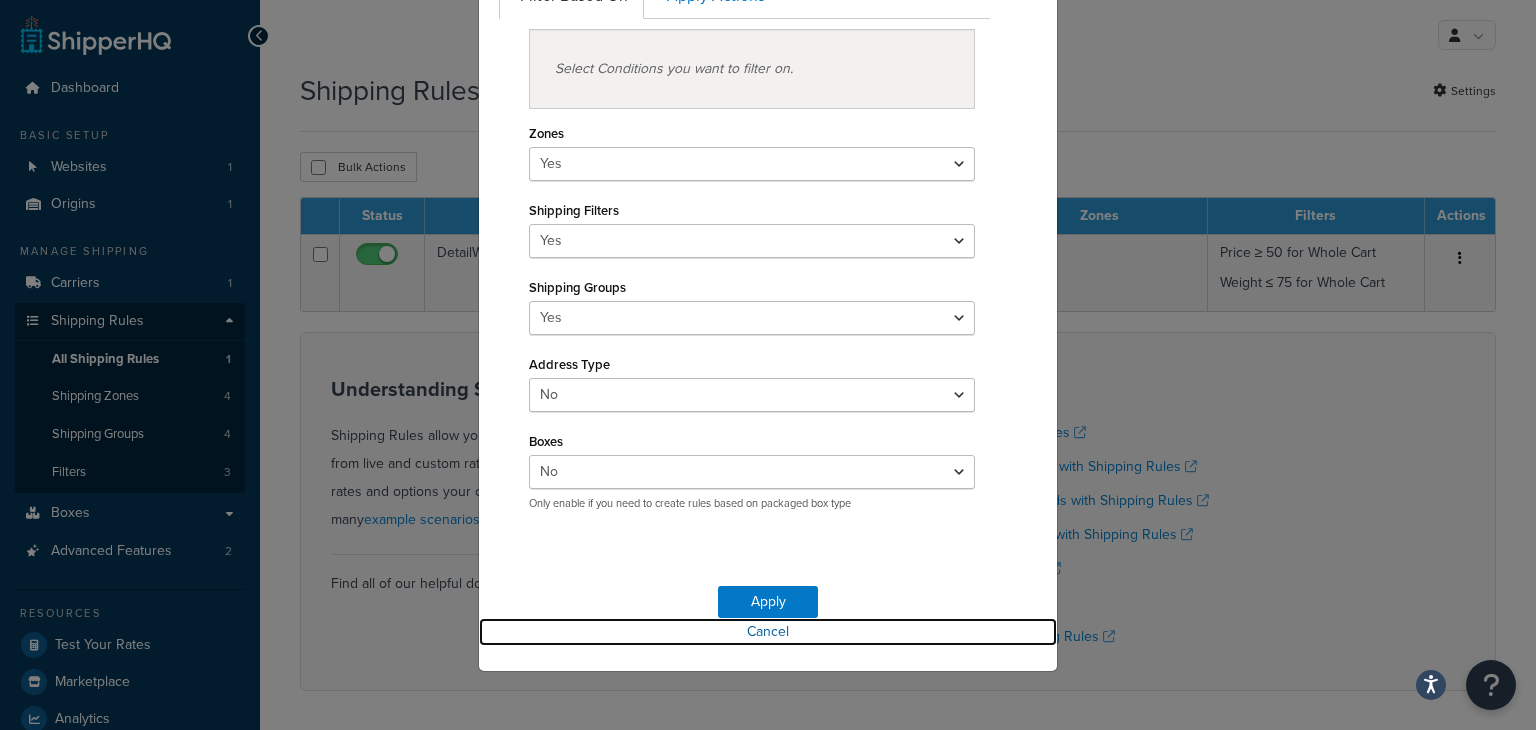 click on "Cancel" at bounding box center (768, 632) 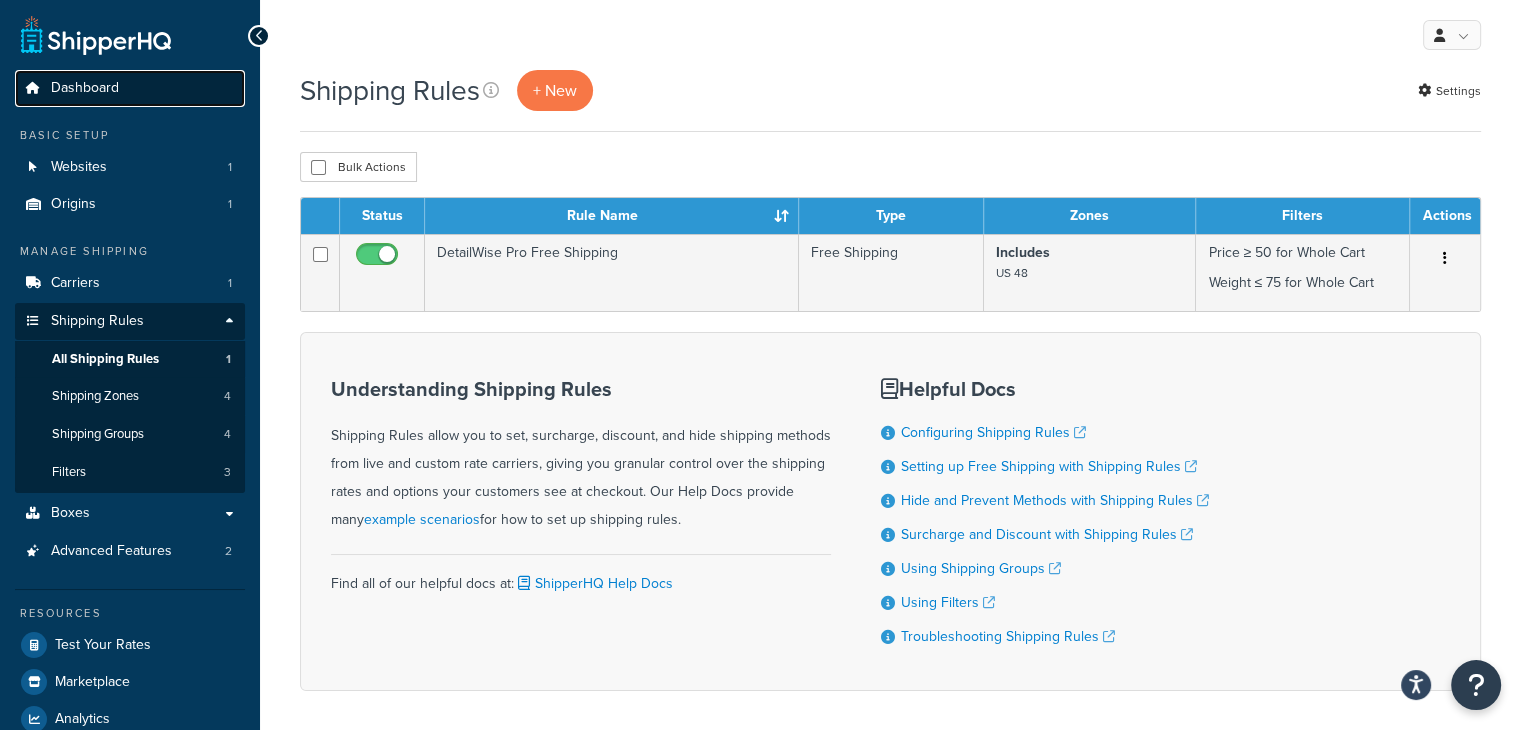 click on "Dashboard" at bounding box center [85, 88] 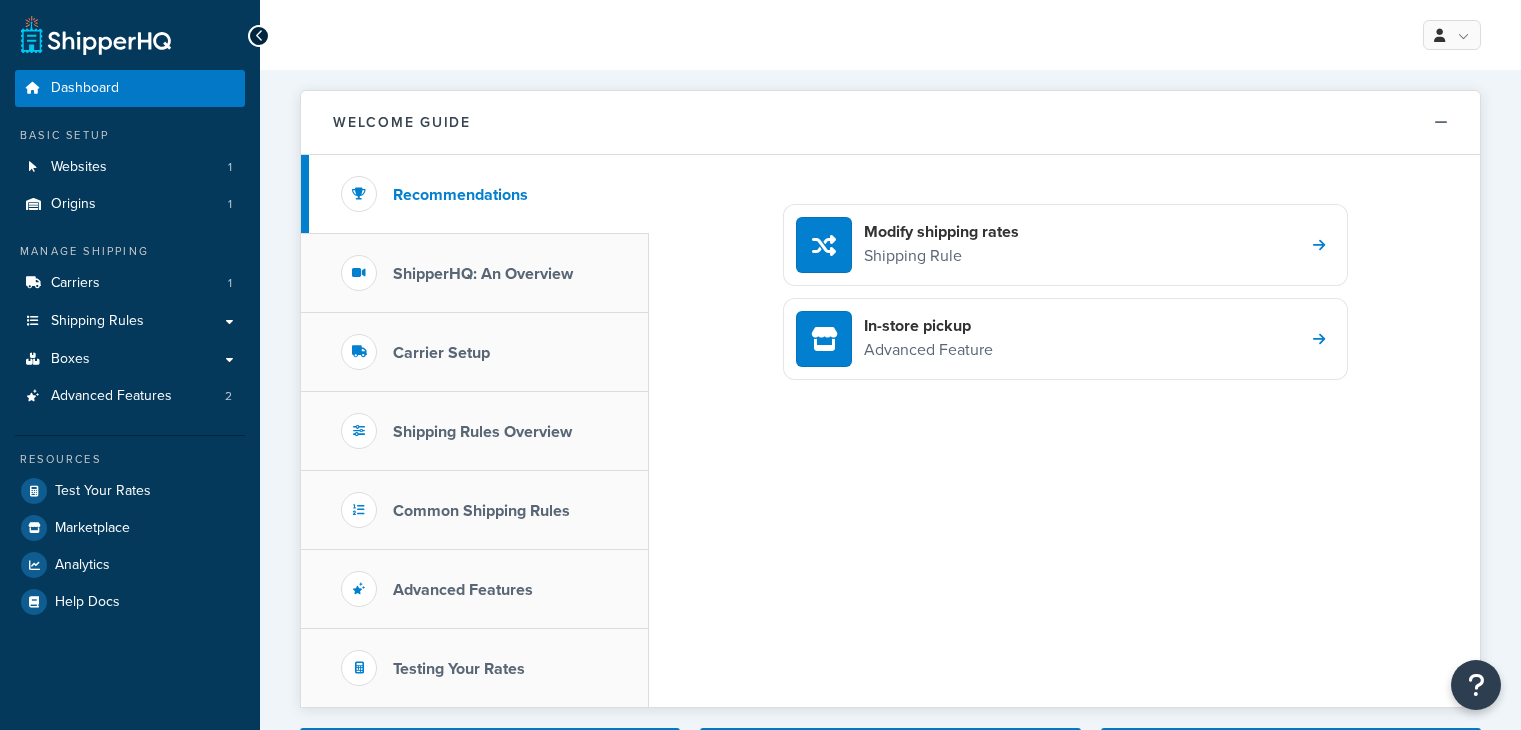 scroll, scrollTop: 0, scrollLeft: 0, axis: both 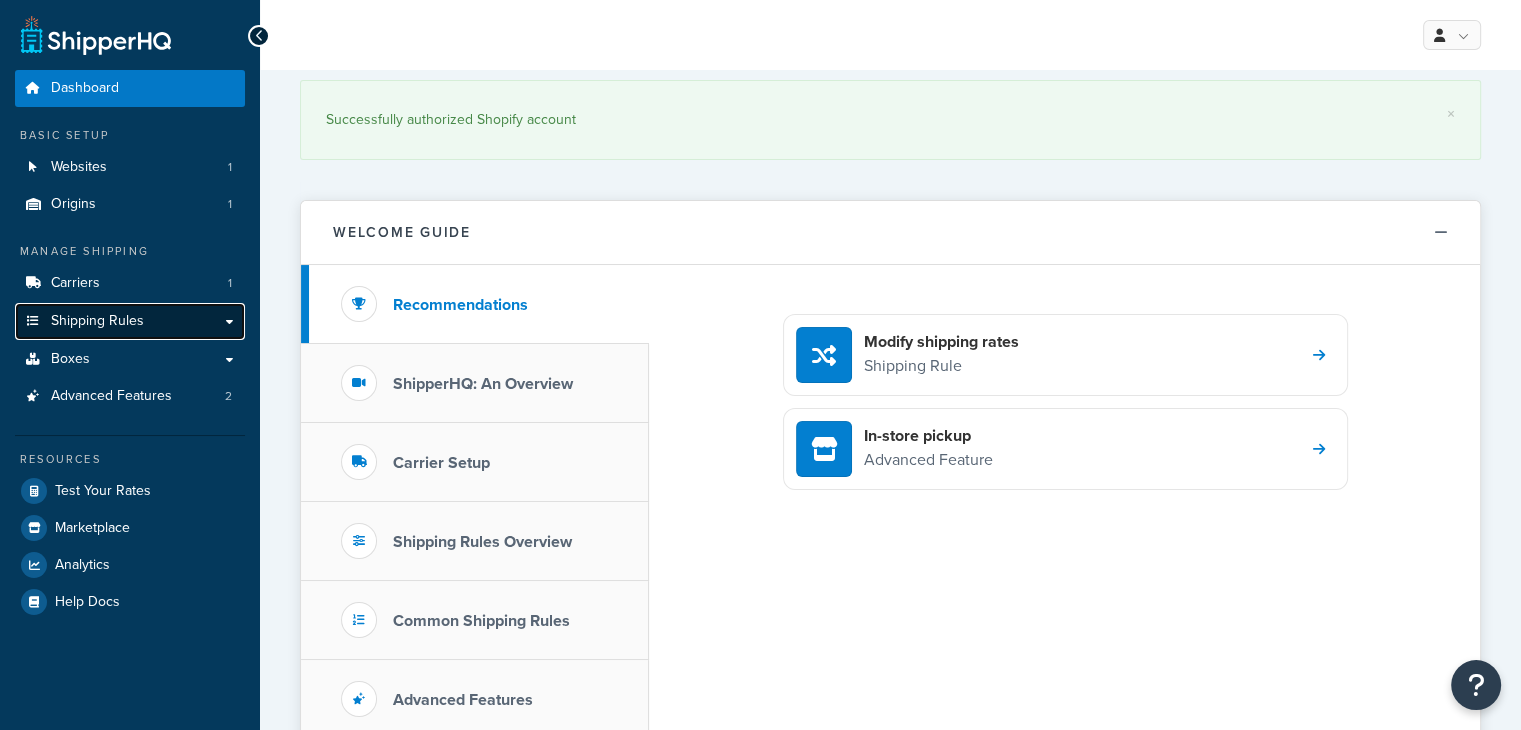 click on "Shipping Rules" at bounding box center (97, 321) 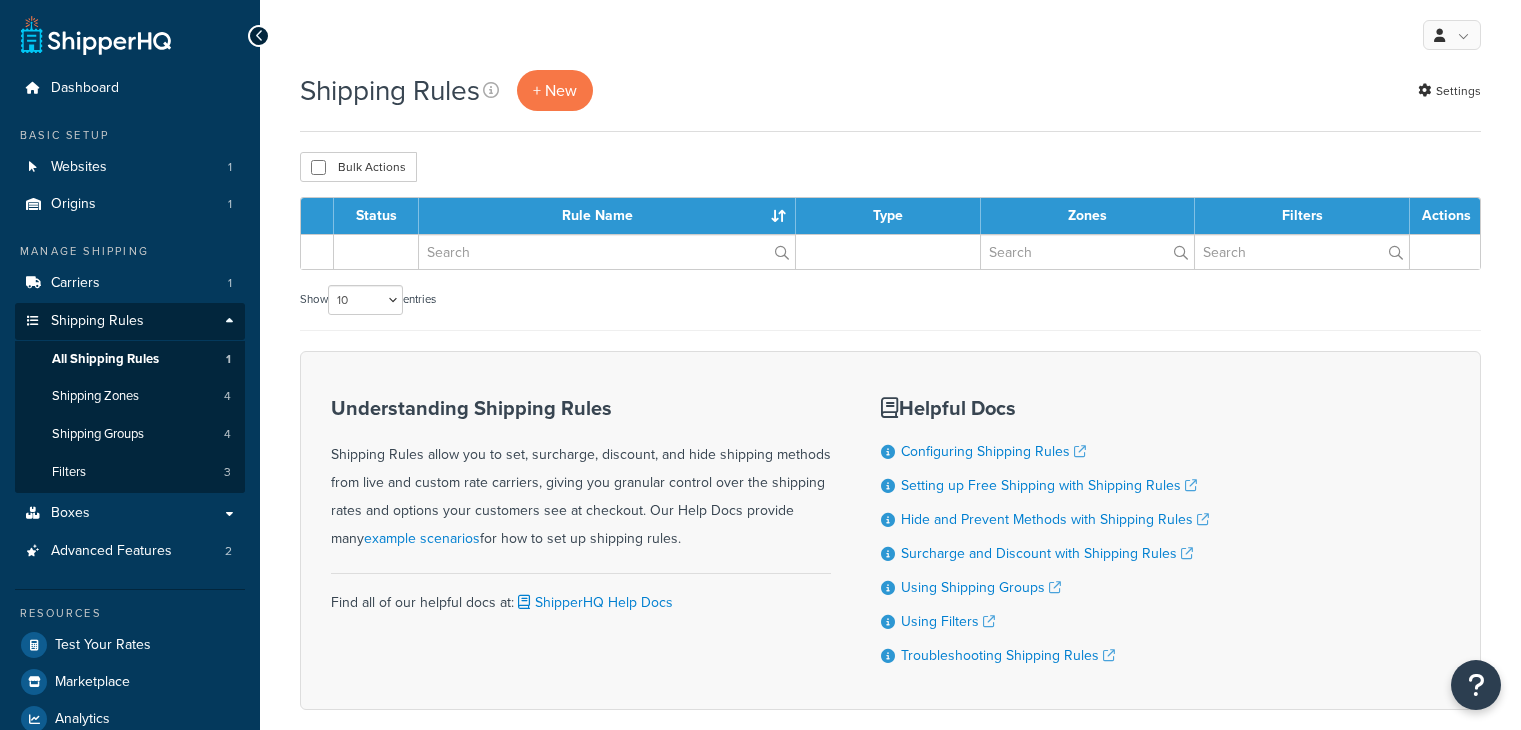 scroll, scrollTop: 0, scrollLeft: 0, axis: both 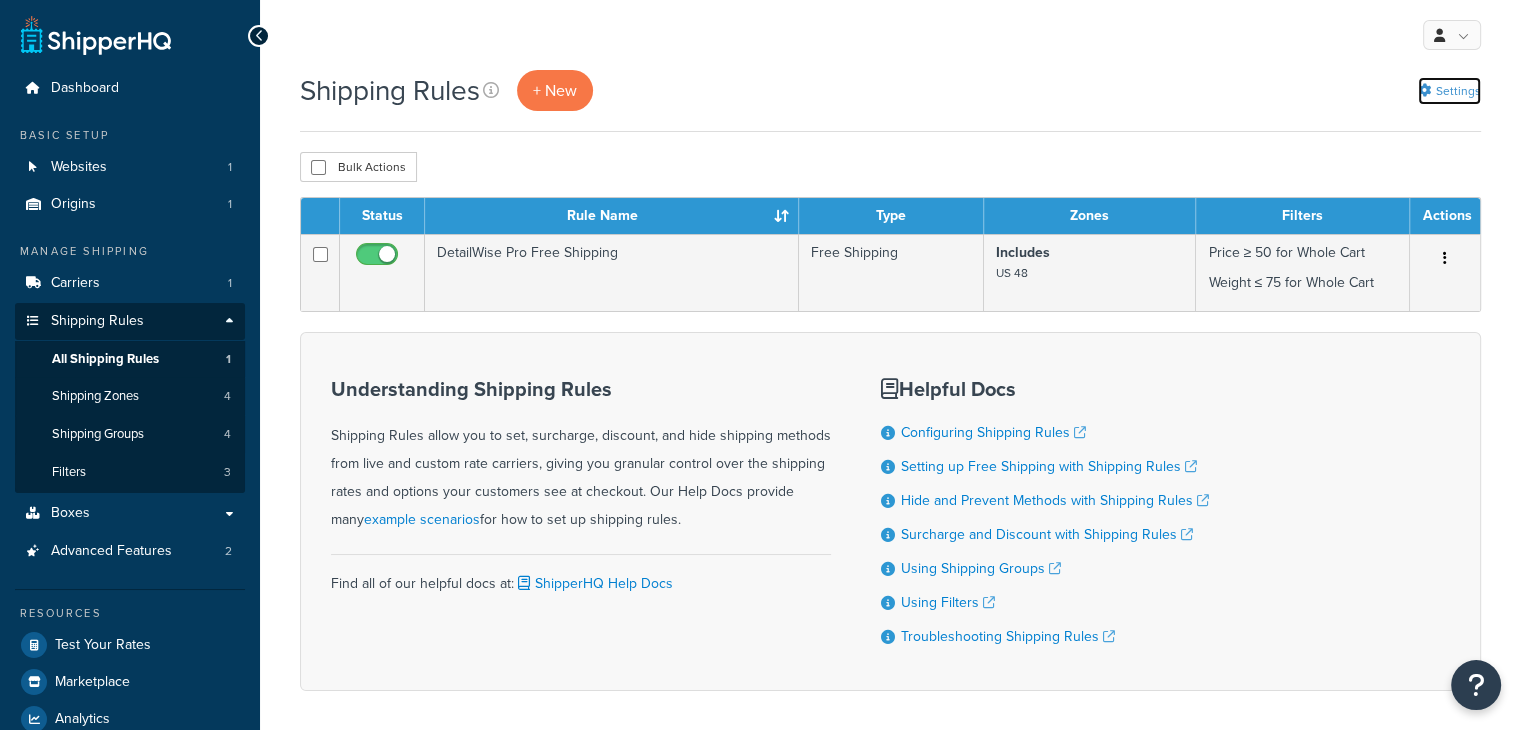 click on "Settings" at bounding box center (1449, 91) 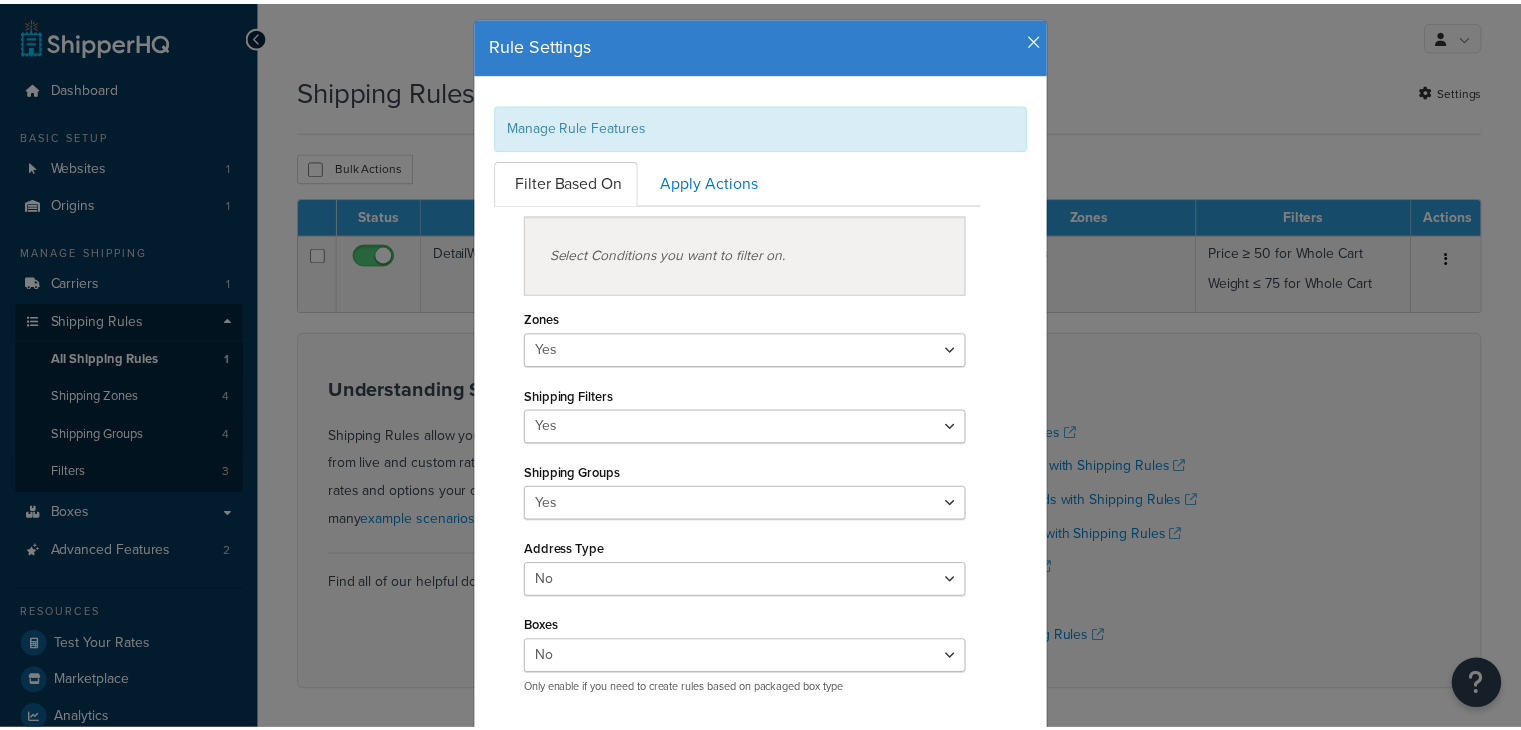 scroll, scrollTop: 0, scrollLeft: 0, axis: both 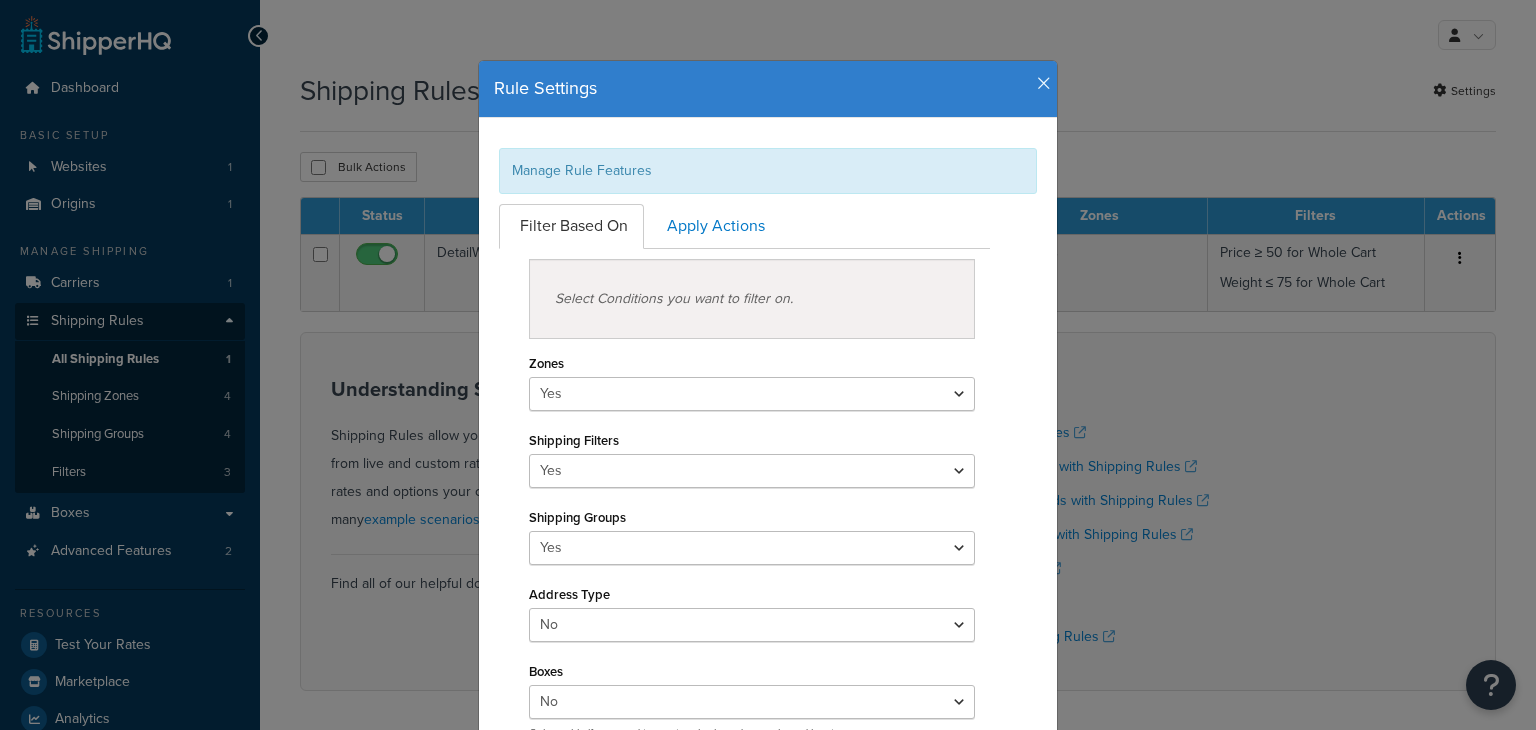click at bounding box center [1044, 84] 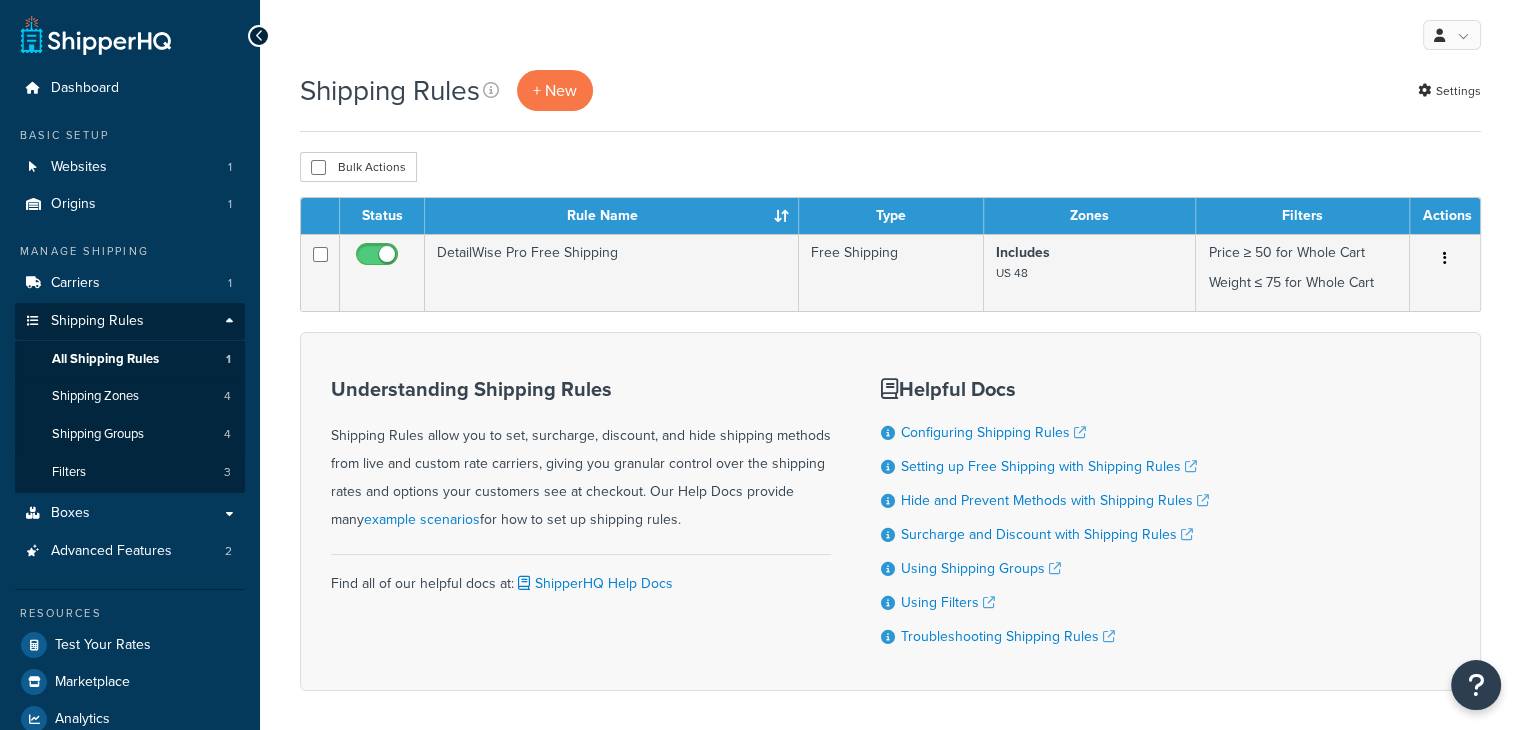 click on "Shipping Rules
+ New
Settings" at bounding box center (890, 90) 